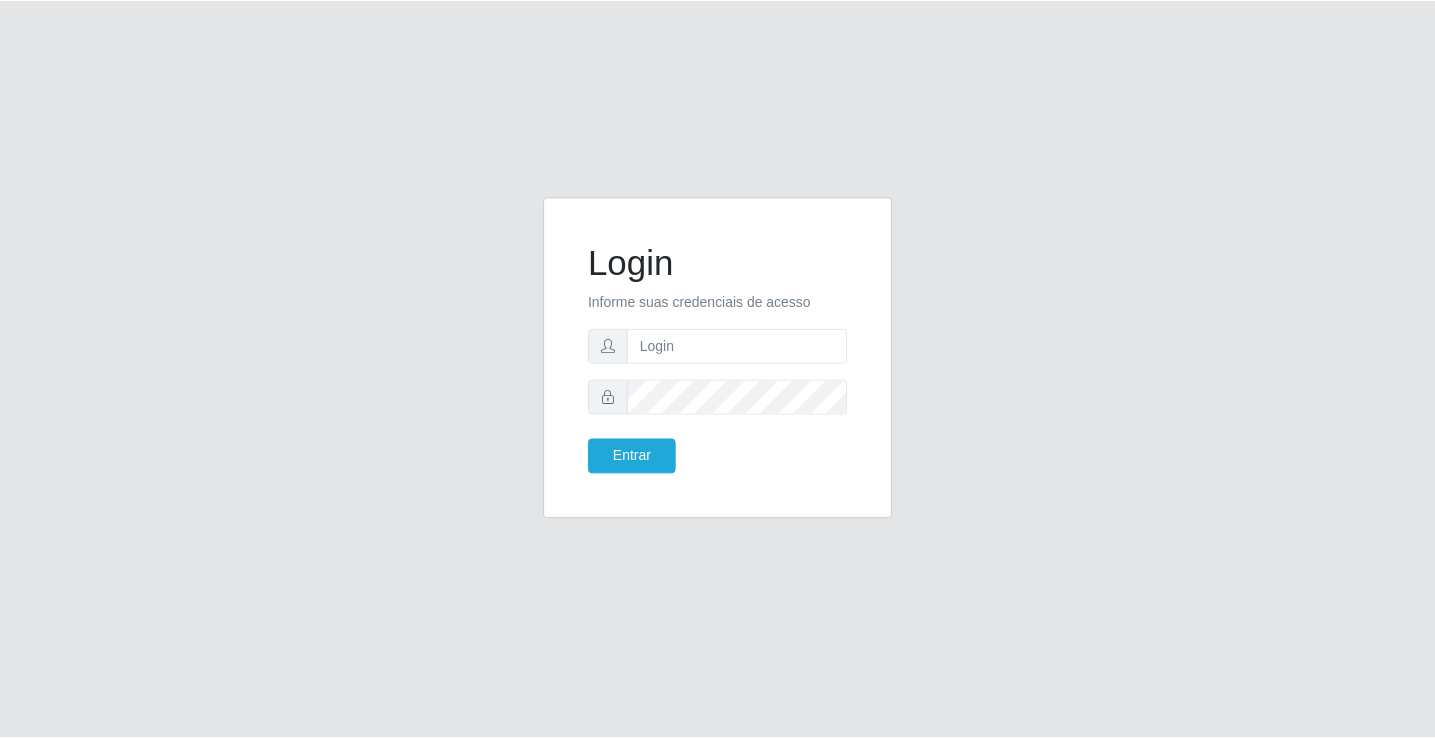 scroll, scrollTop: 0, scrollLeft: 0, axis: both 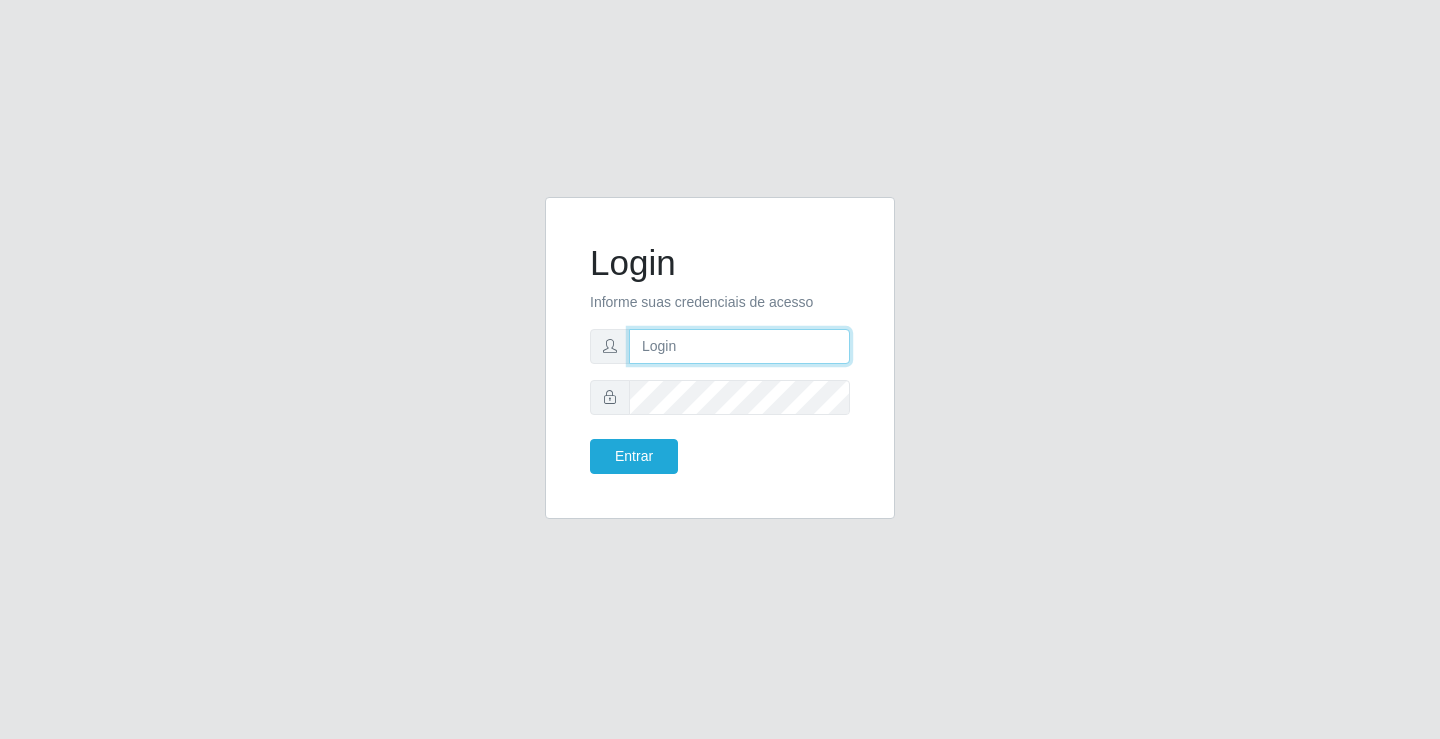 click at bounding box center [739, 346] 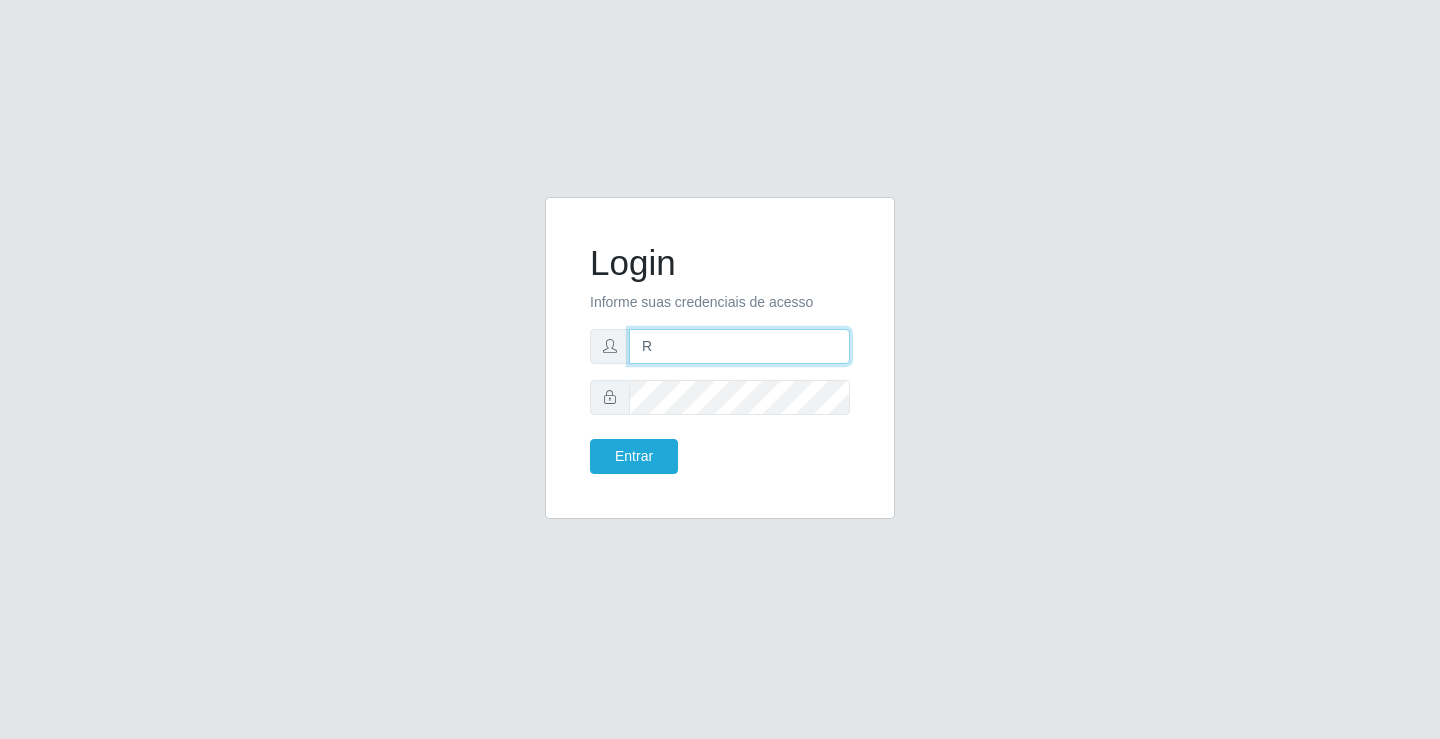 type on "[EMAIL]" 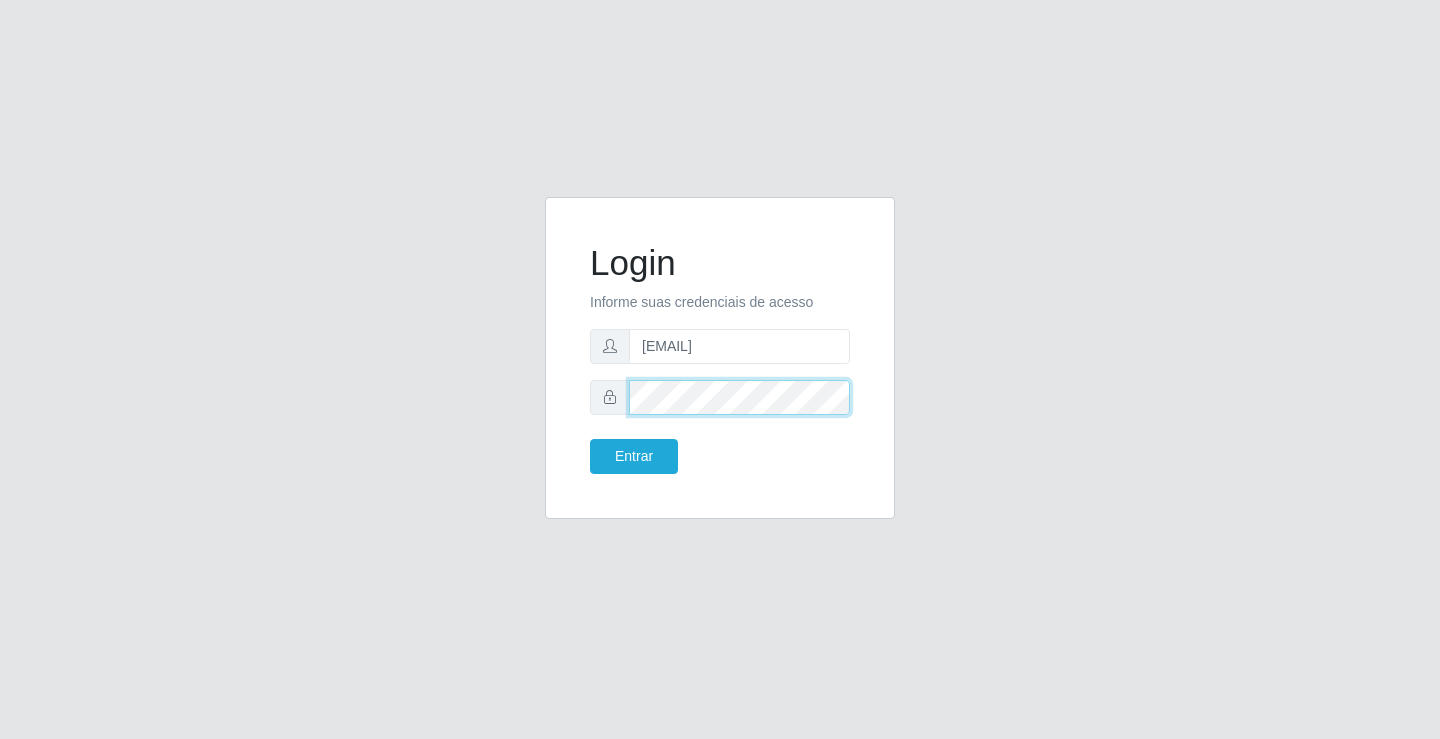 click on "Entrar" at bounding box center [634, 456] 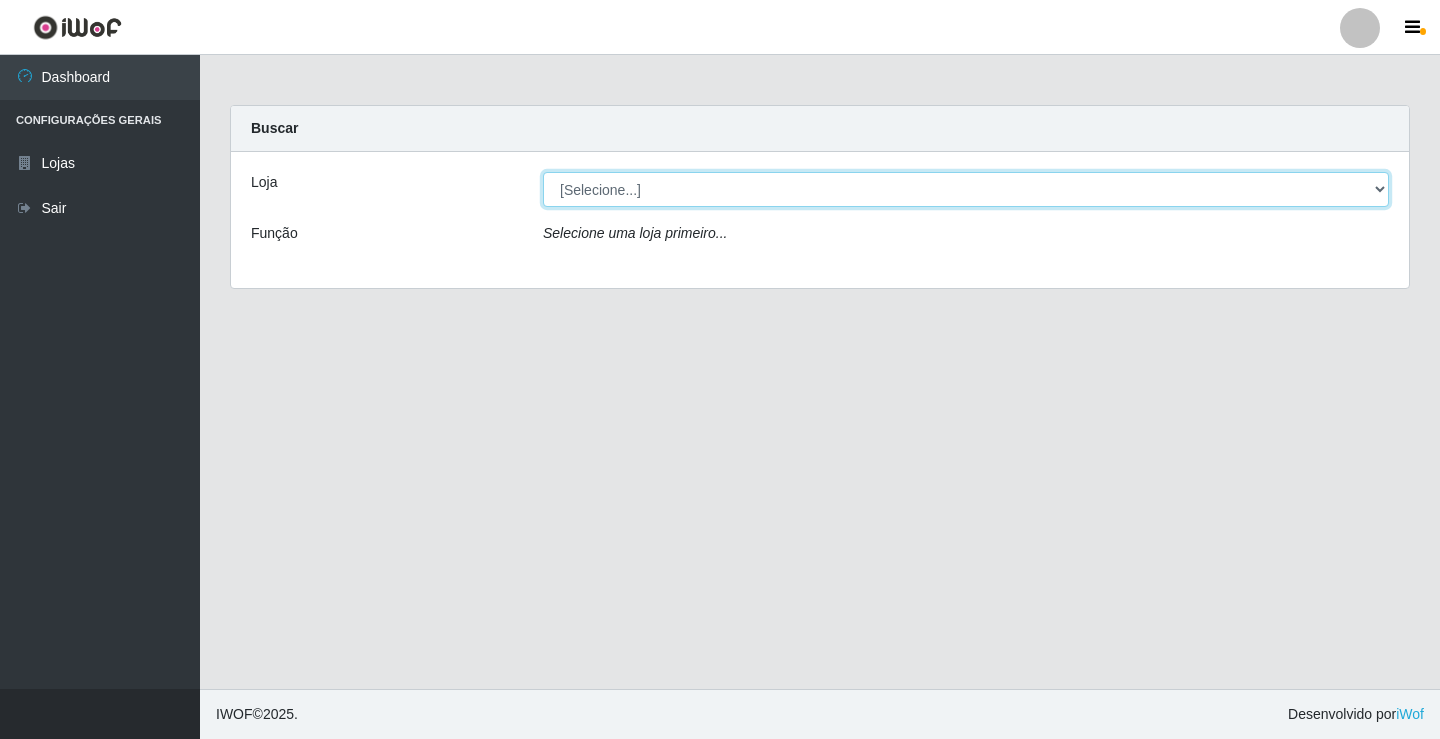 drag, startPoint x: 863, startPoint y: 186, endPoint x: 855, endPoint y: 203, distance: 18.788294 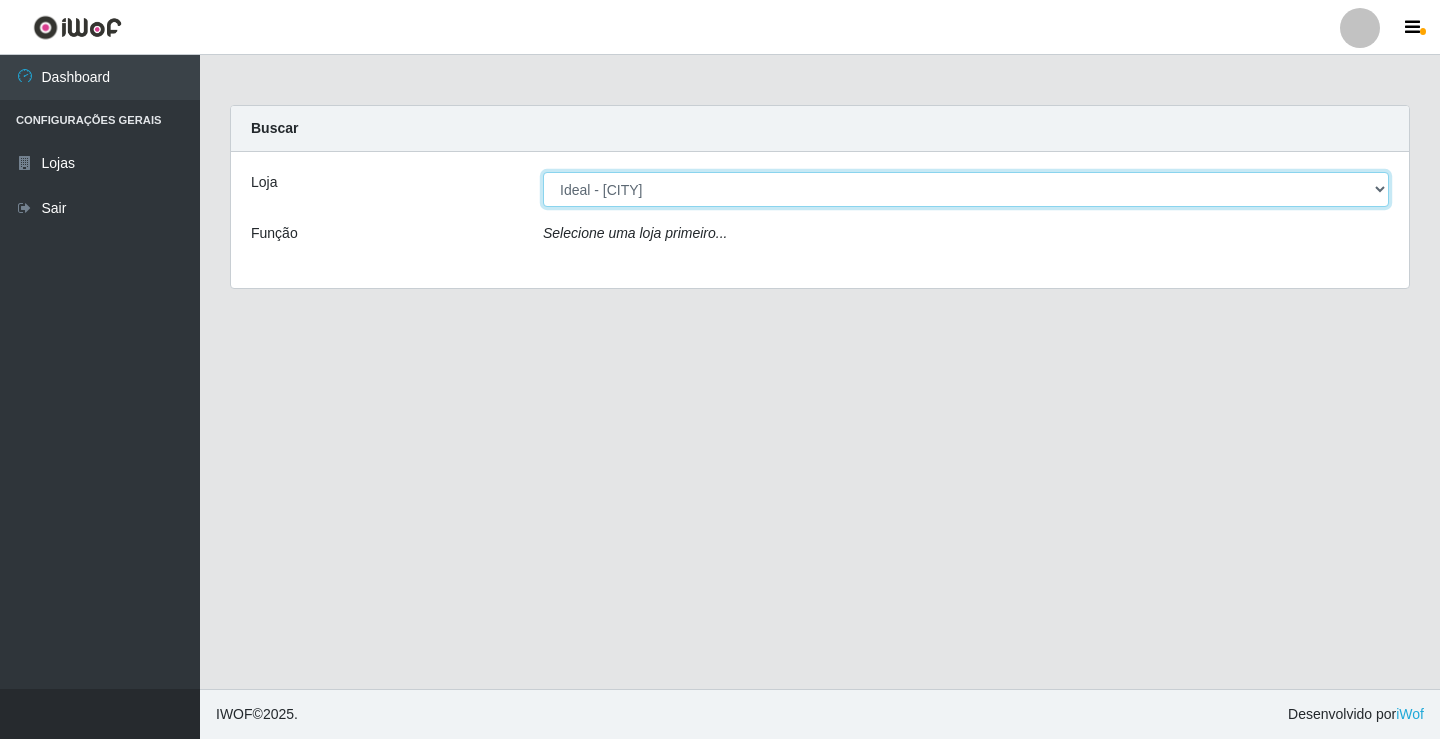 click on "[SELECIONE...] Ideal - [CITY]" at bounding box center (966, 189) 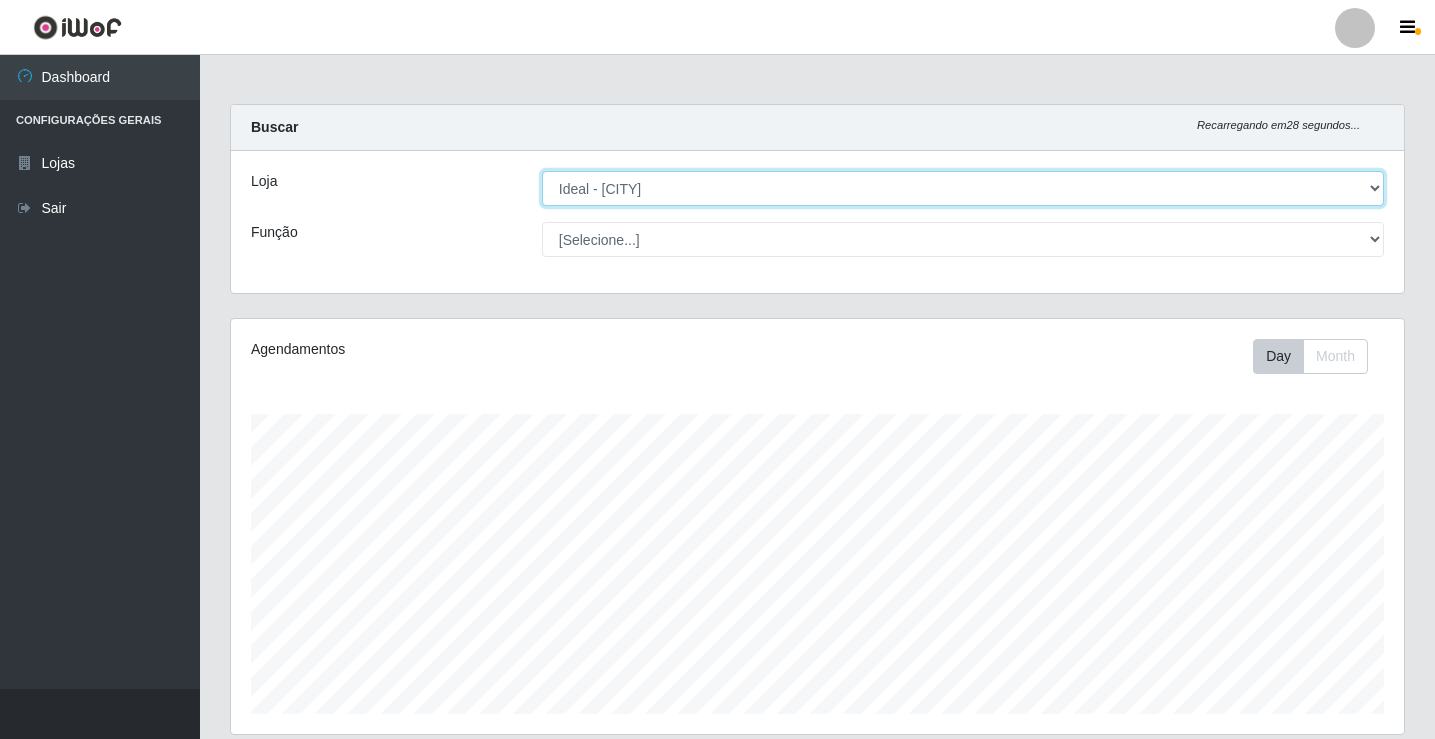 scroll, scrollTop: 439, scrollLeft: 0, axis: vertical 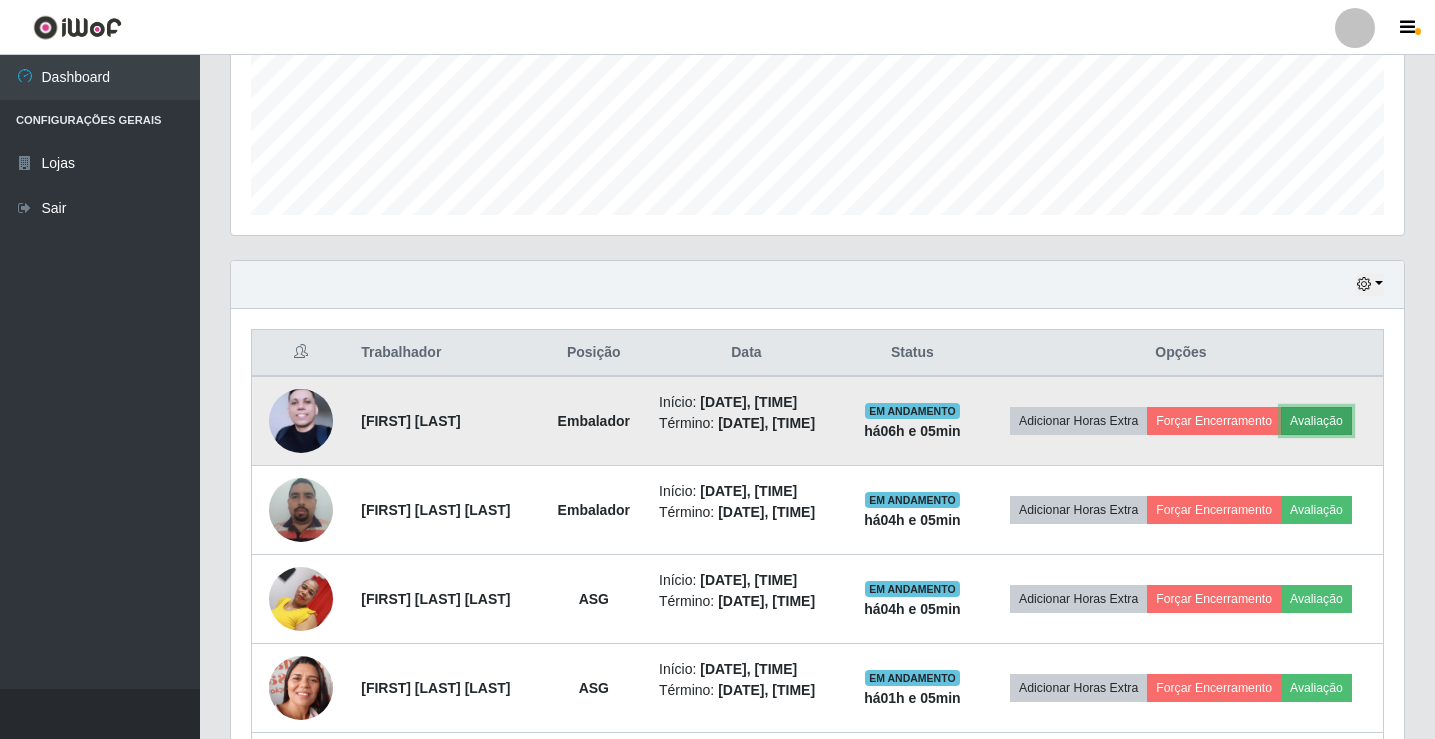 click on "Avaliação" at bounding box center (1316, 421) 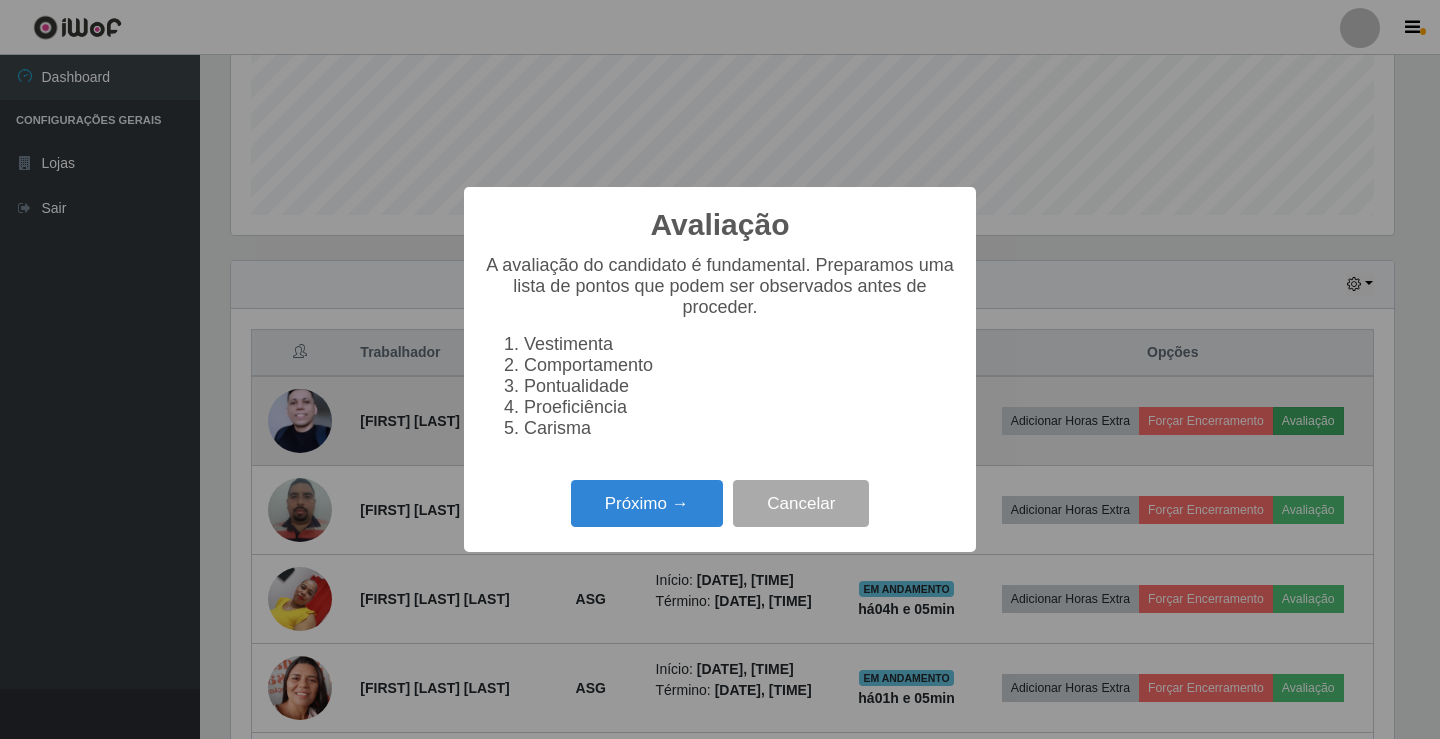 scroll, scrollTop: 999585, scrollLeft: 998837, axis: both 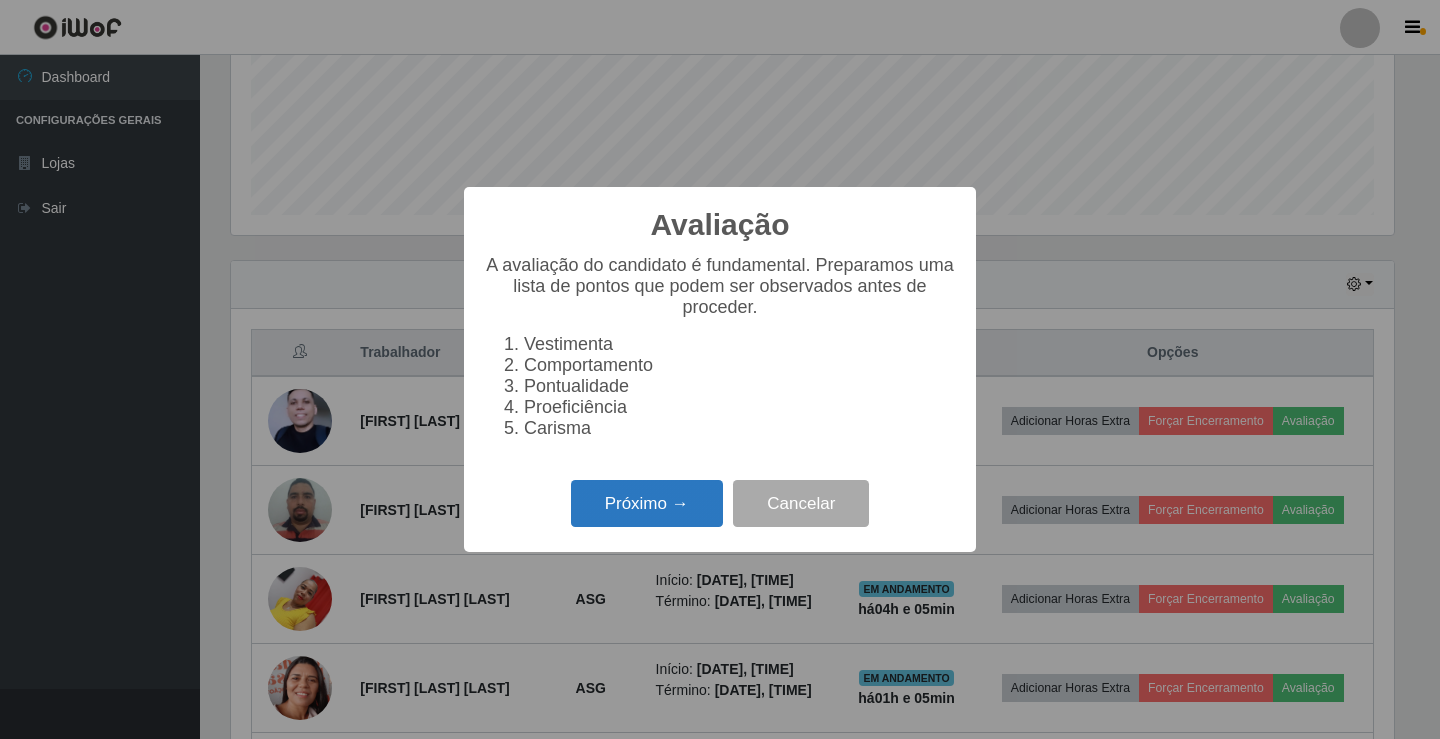click on "Próximo →" at bounding box center [647, 503] 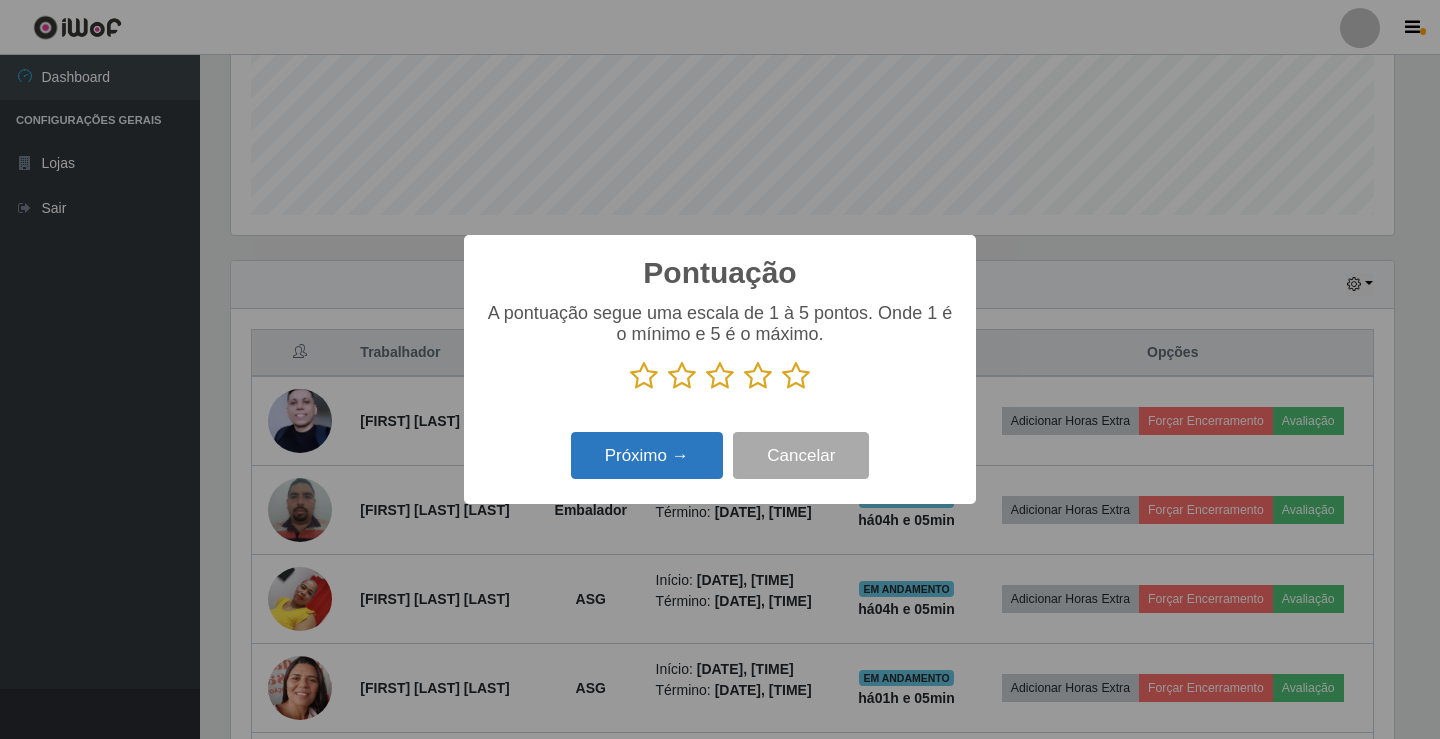 scroll, scrollTop: 999585, scrollLeft: 998837, axis: both 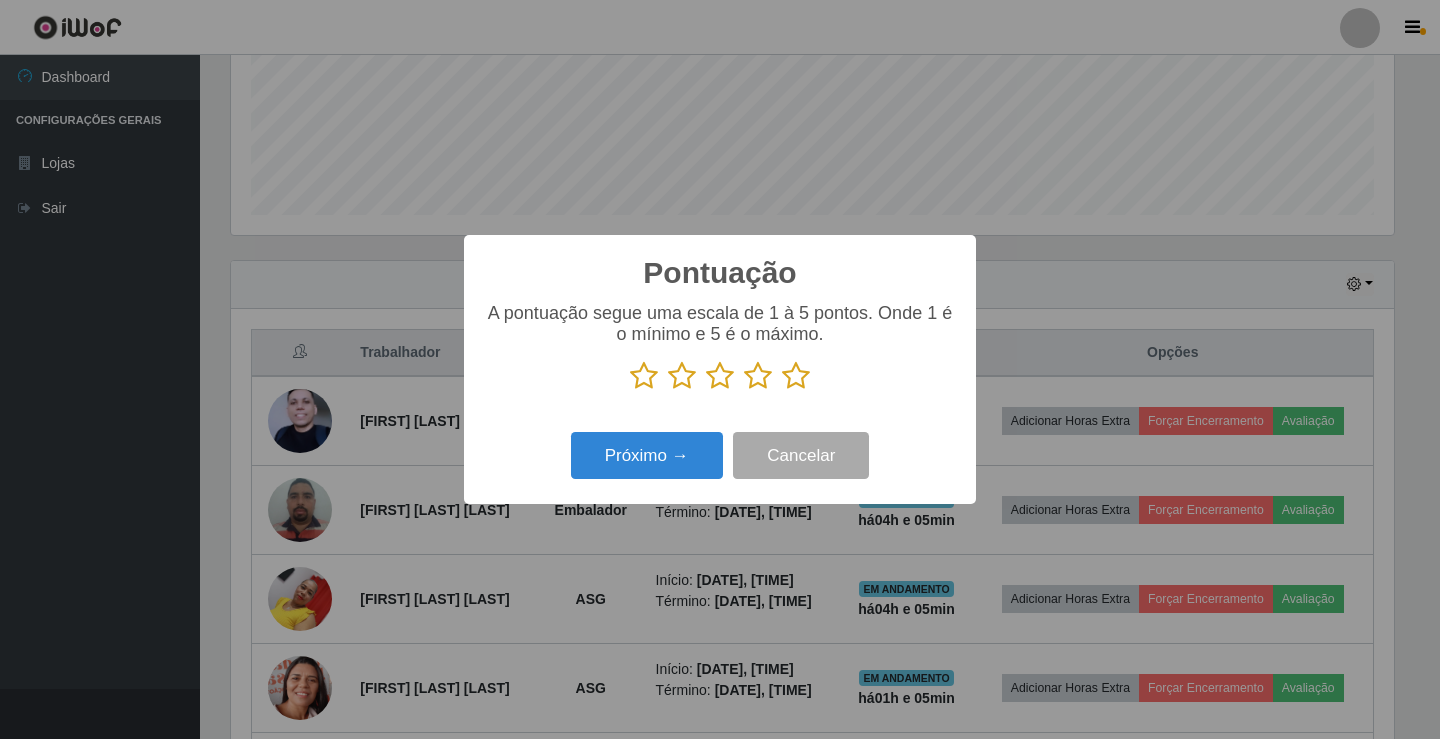click at bounding box center [720, 376] 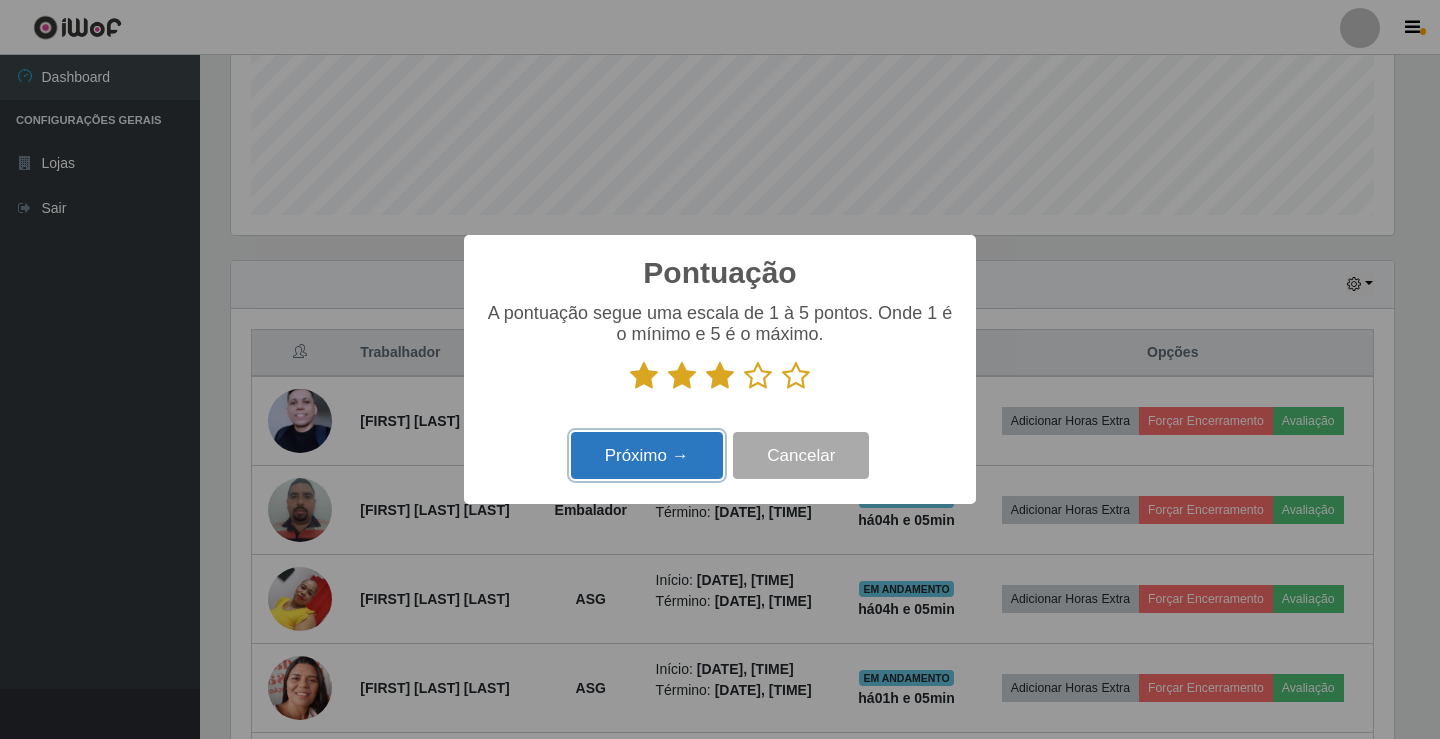 click on "Próximo →" at bounding box center (647, 455) 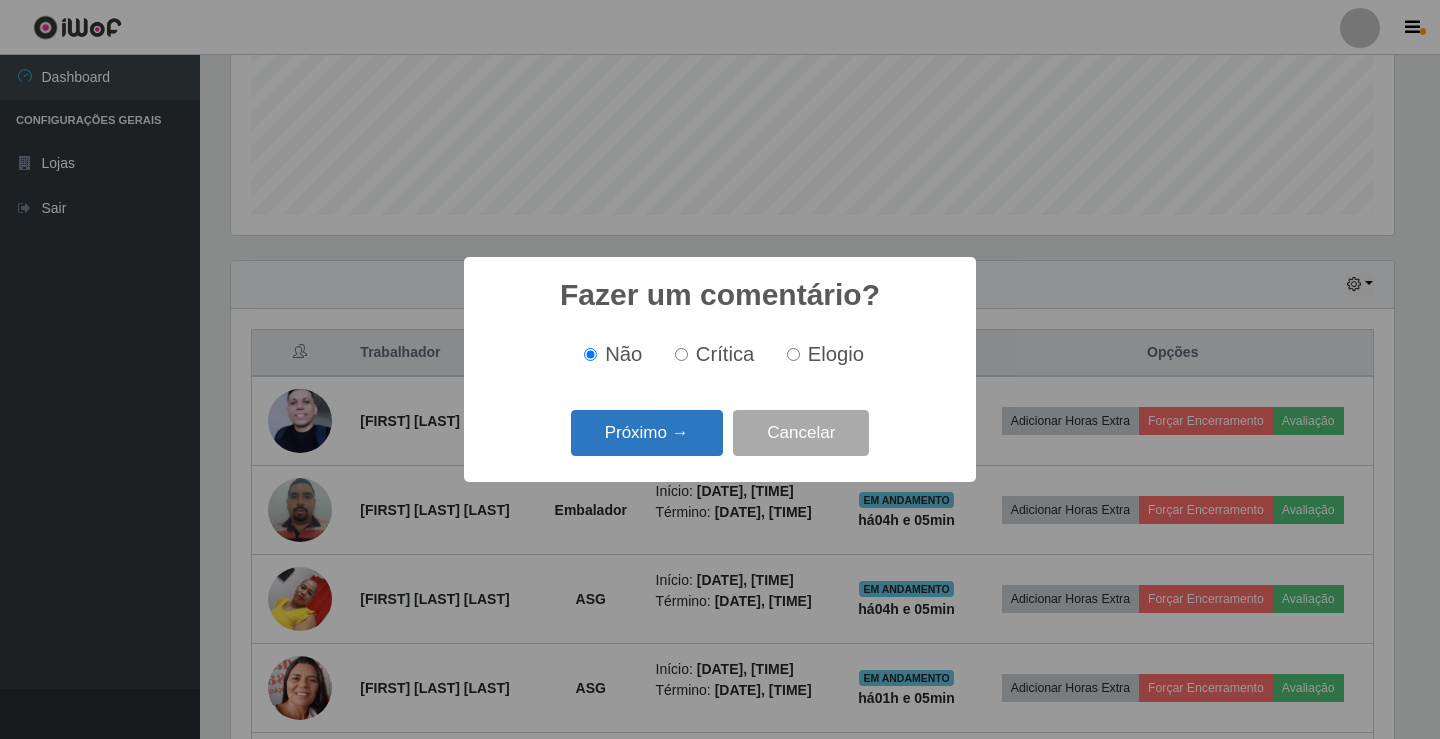 click on "Próximo →" at bounding box center (647, 433) 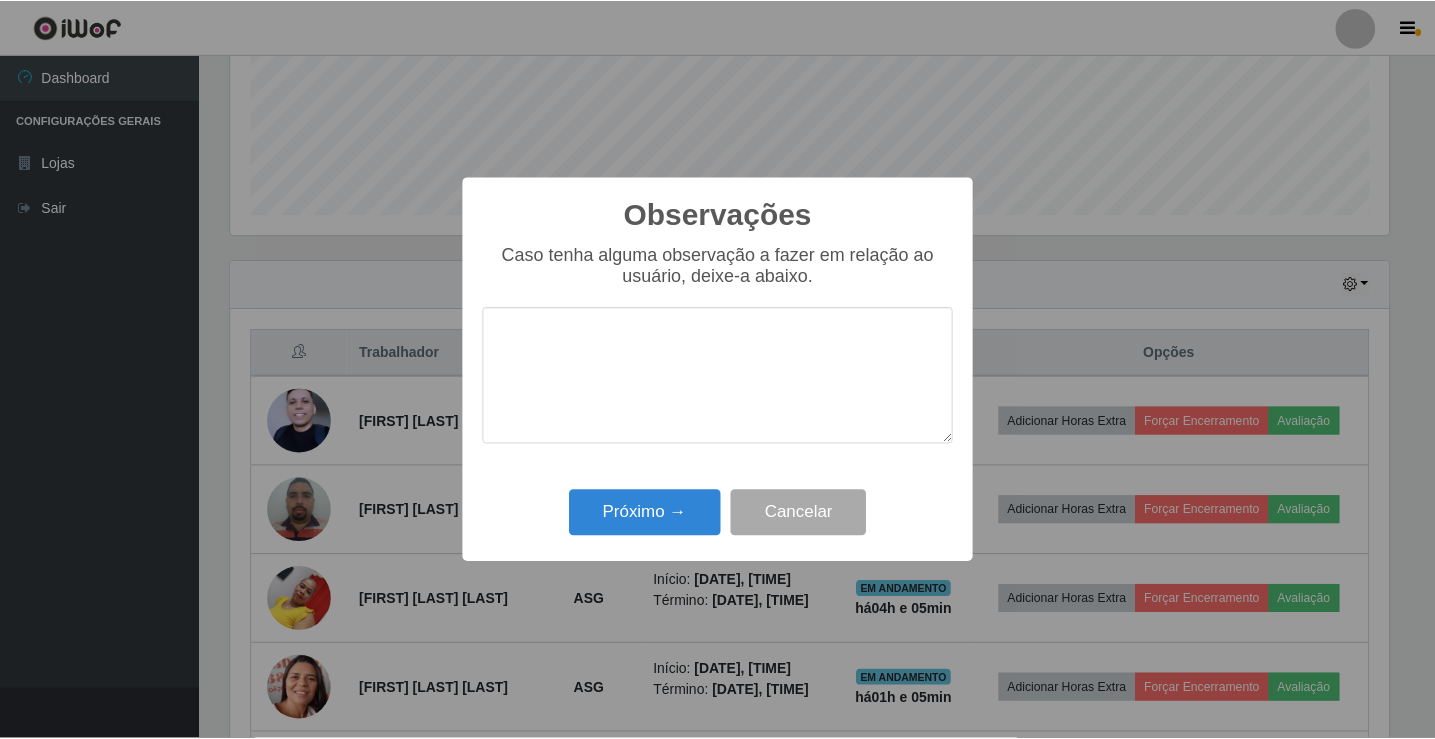scroll, scrollTop: 999585, scrollLeft: 998837, axis: both 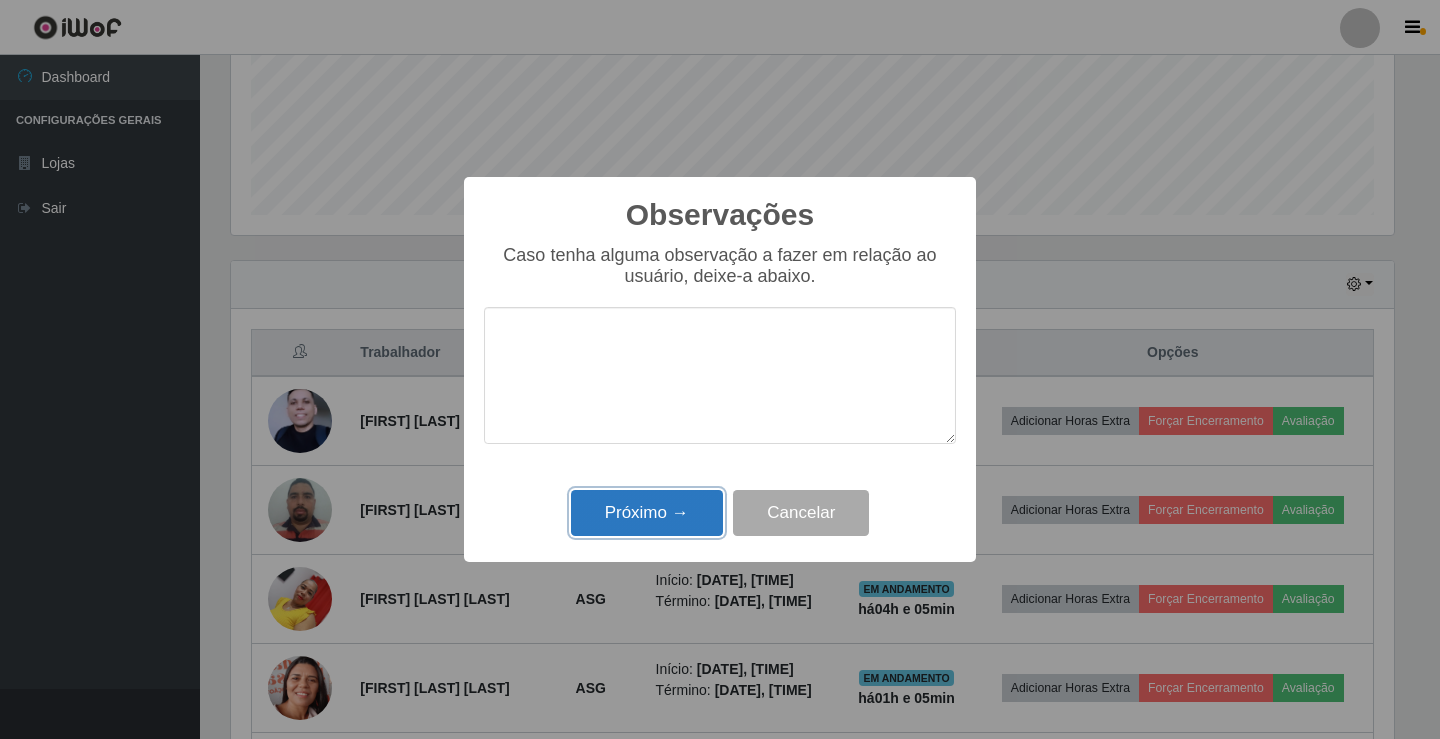 click on "Próximo →" at bounding box center [647, 513] 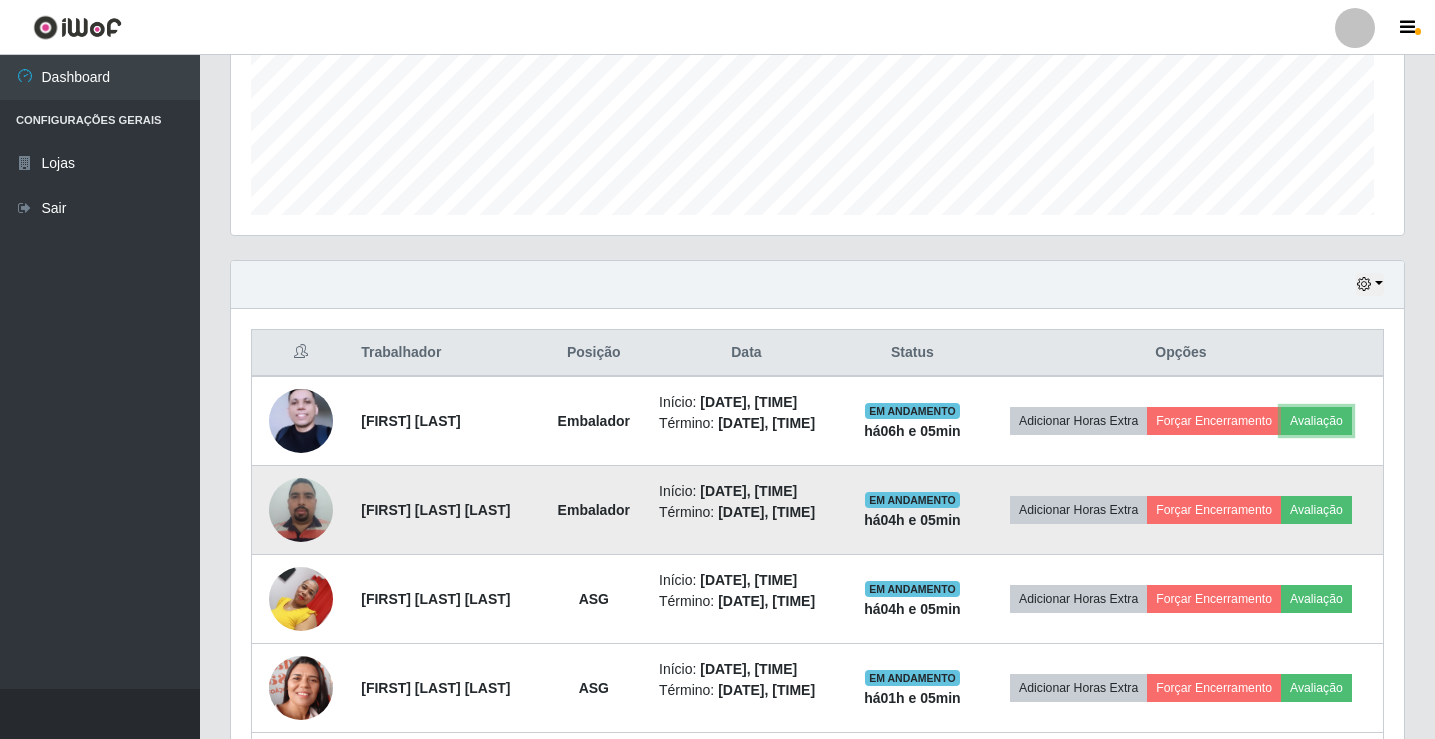 scroll, scrollTop: 999585, scrollLeft: 998827, axis: both 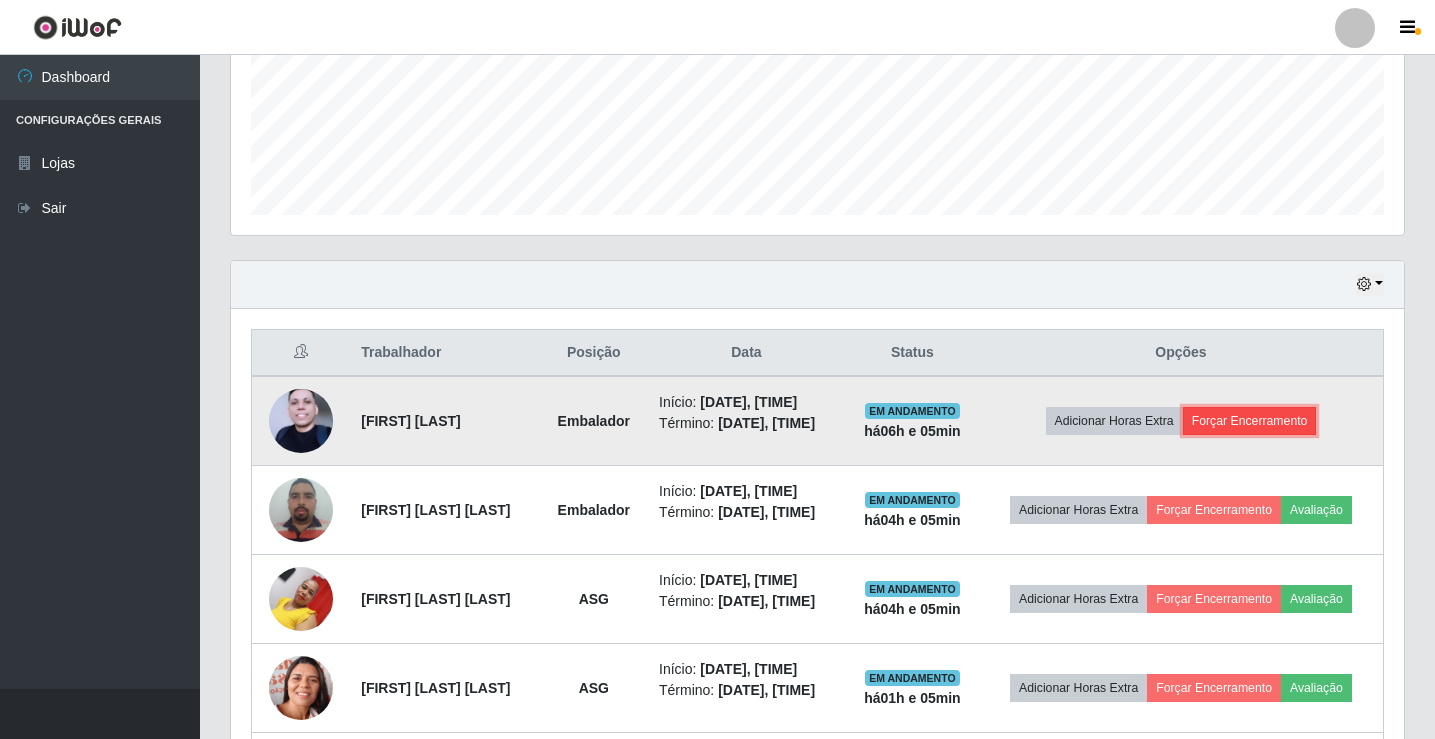 click on "Forçar Encerramento" at bounding box center (1250, 421) 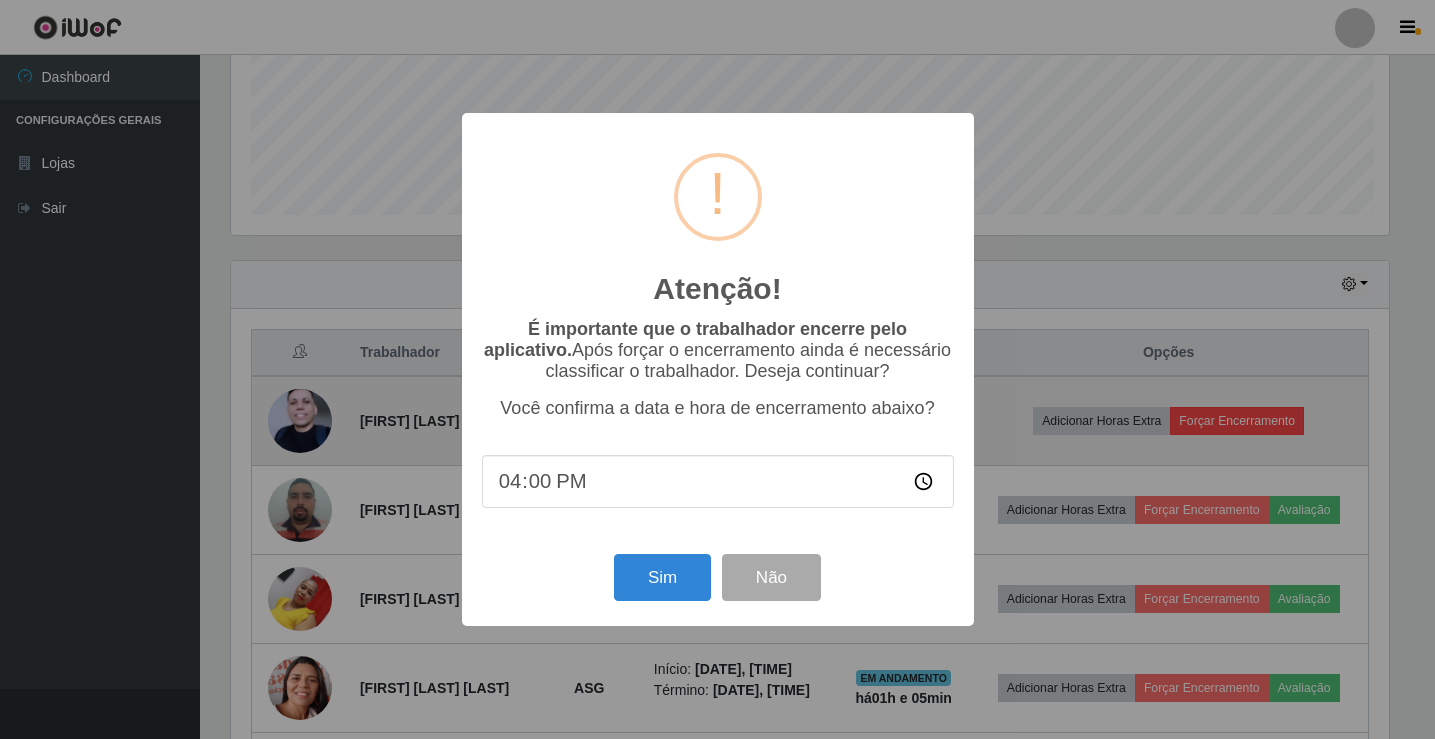 scroll, scrollTop: 999585, scrollLeft: 998837, axis: both 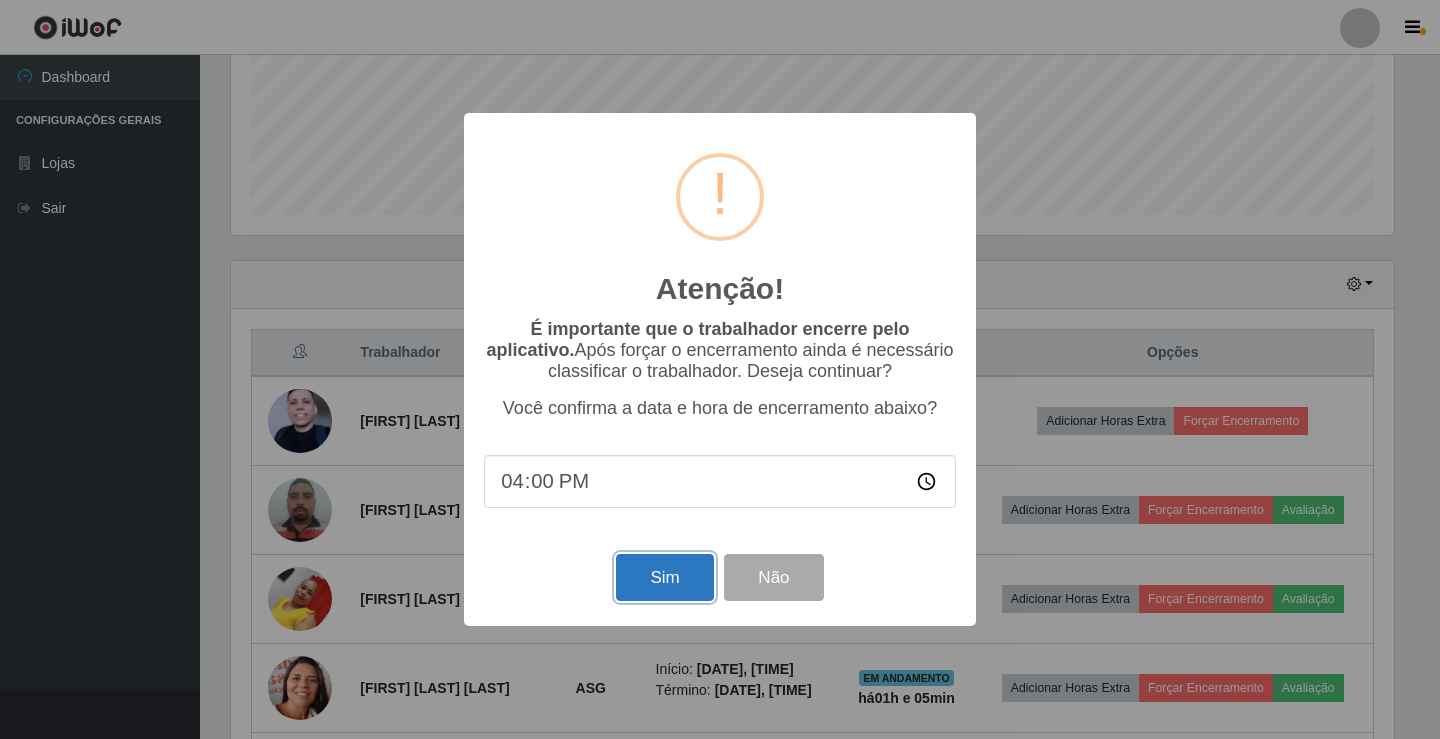 click on "Sim" at bounding box center [664, 577] 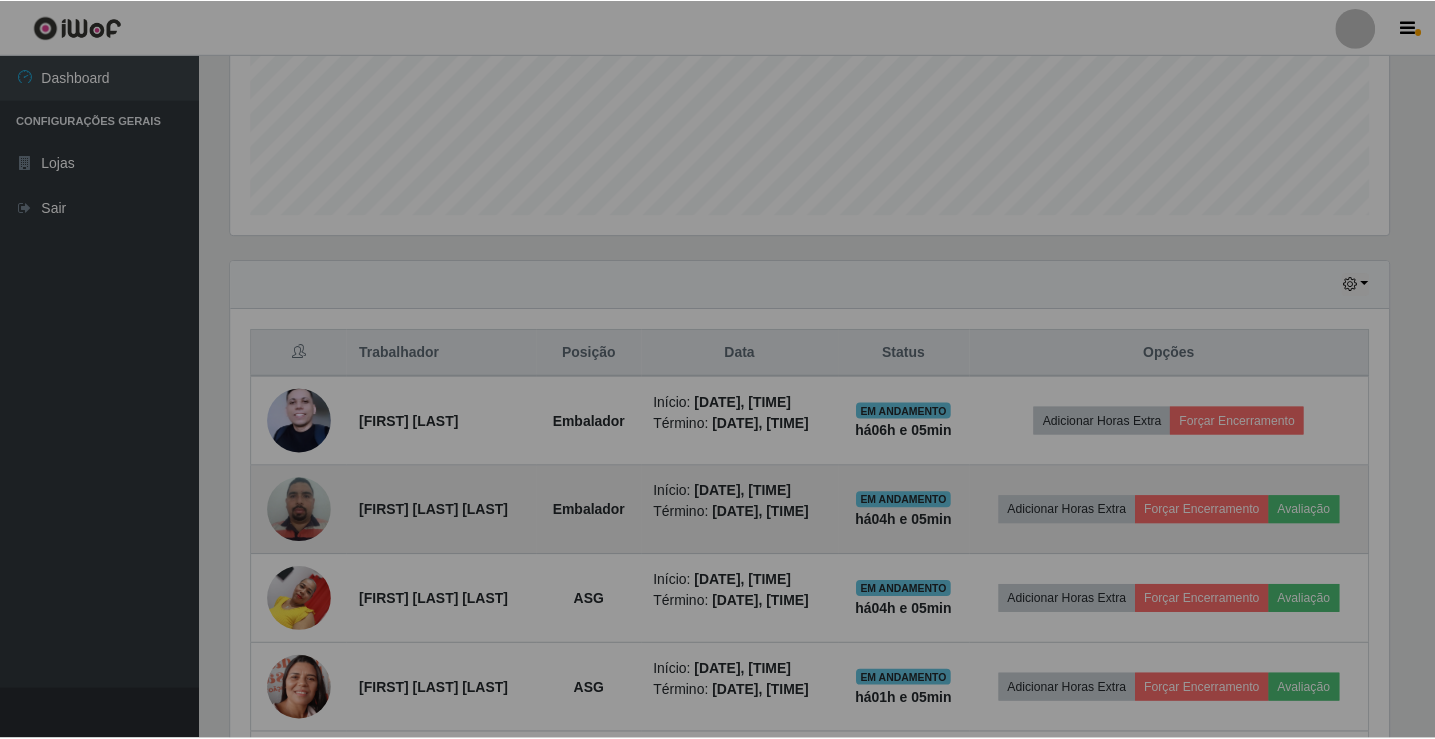 scroll, scrollTop: 999585, scrollLeft: 998827, axis: both 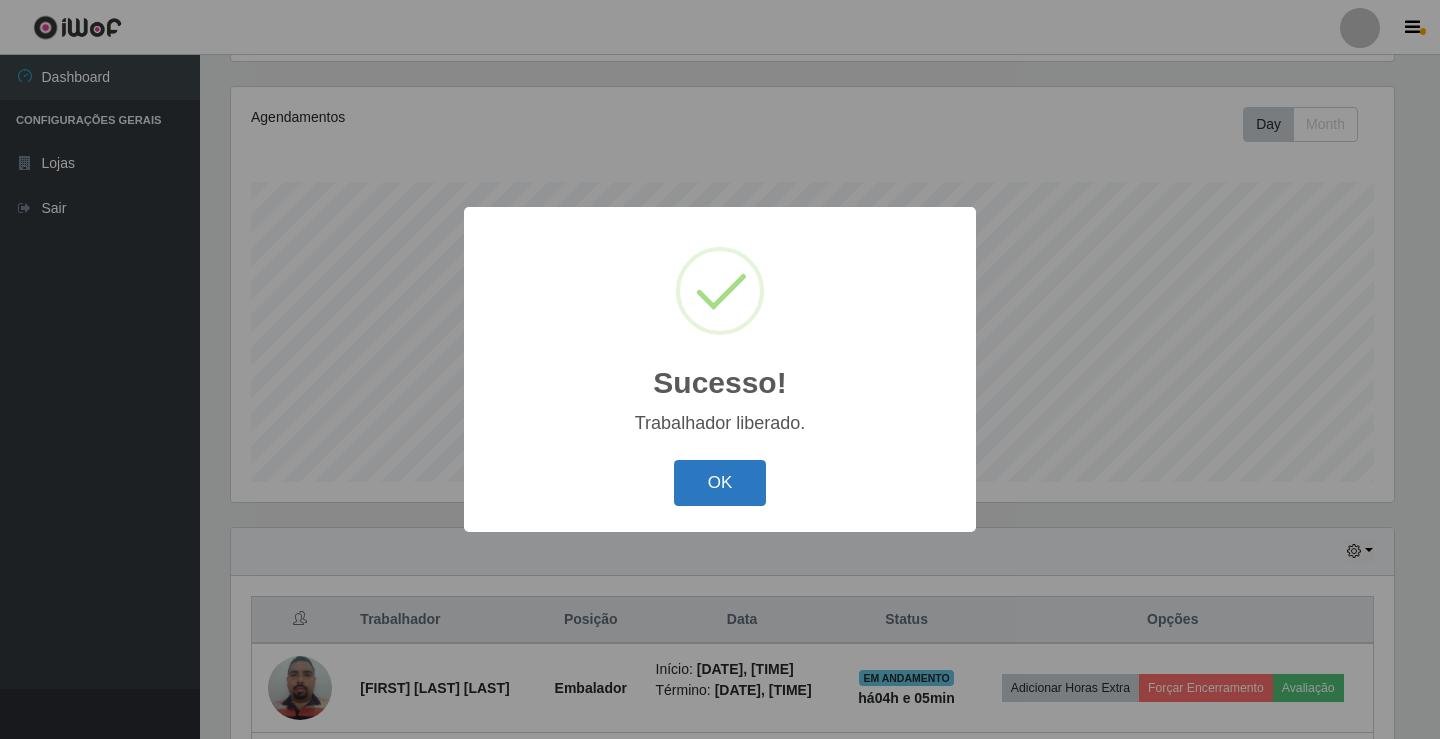 click on "OK" at bounding box center (720, 483) 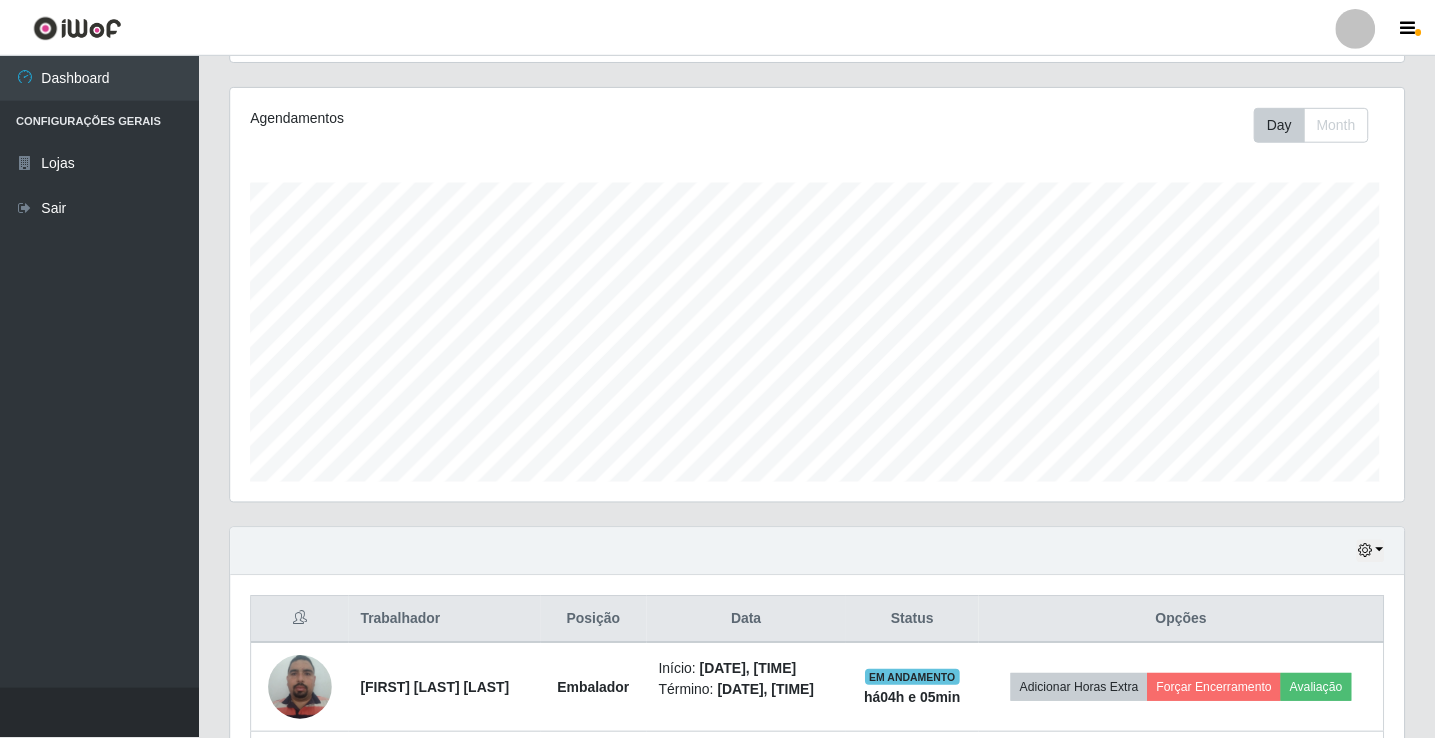 scroll, scrollTop: 999585, scrollLeft: 998827, axis: both 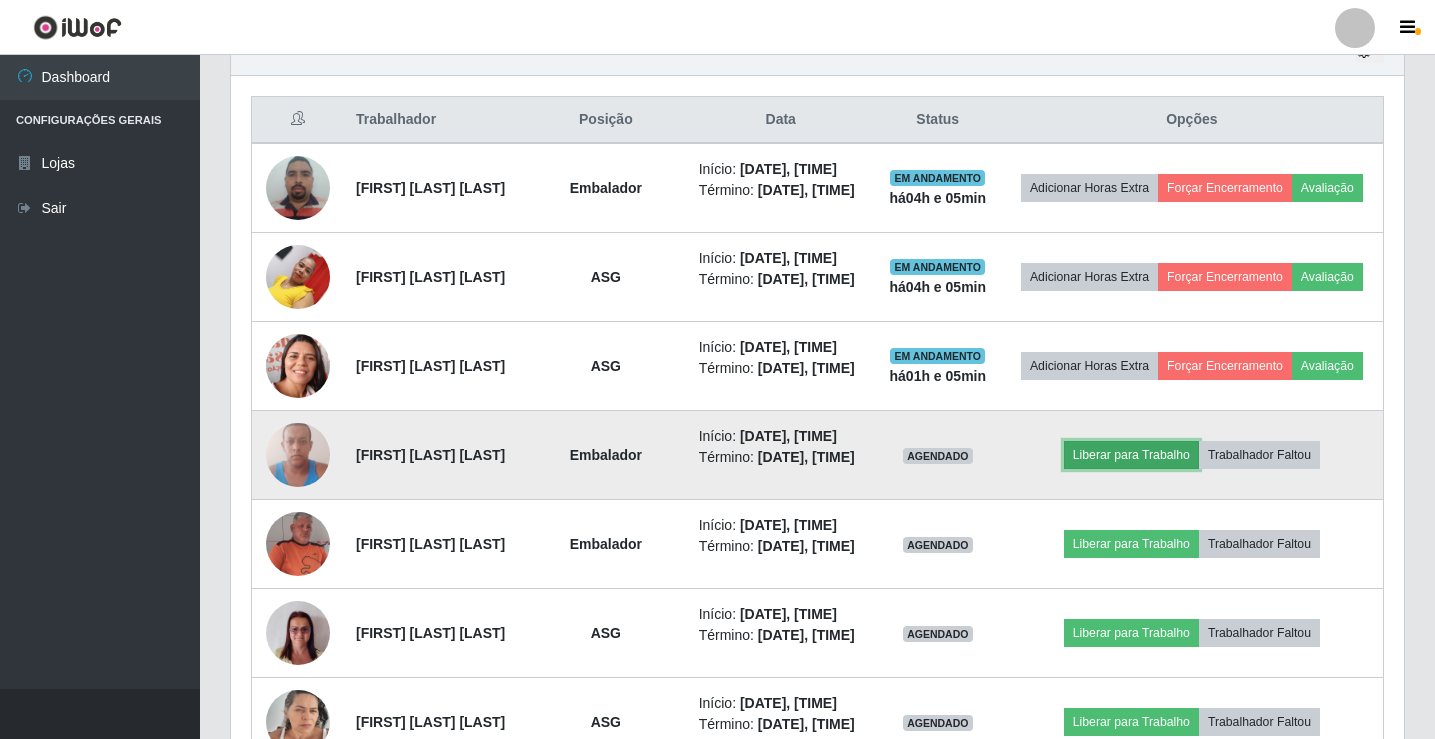 click on "Liberar para Trabalho" at bounding box center [1131, 455] 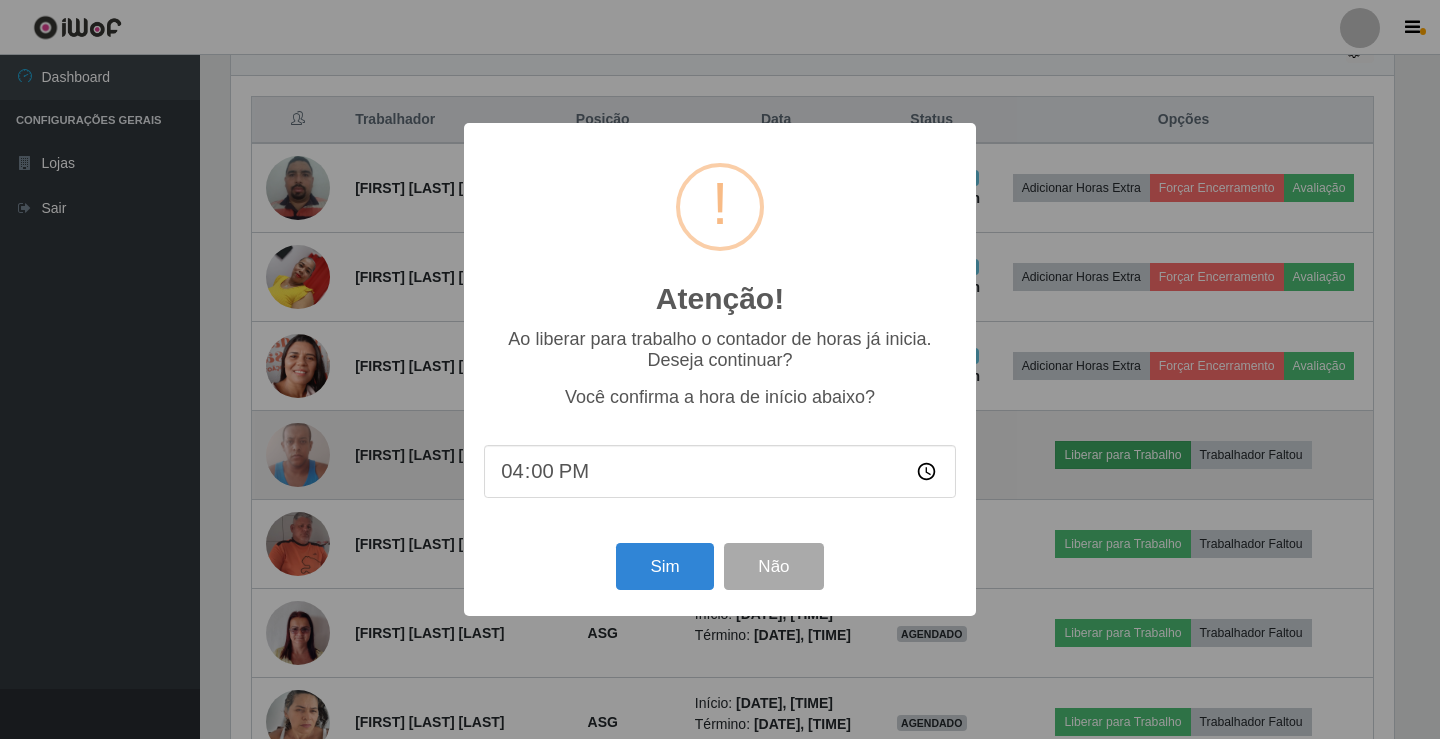 scroll, scrollTop: 999585, scrollLeft: 998837, axis: both 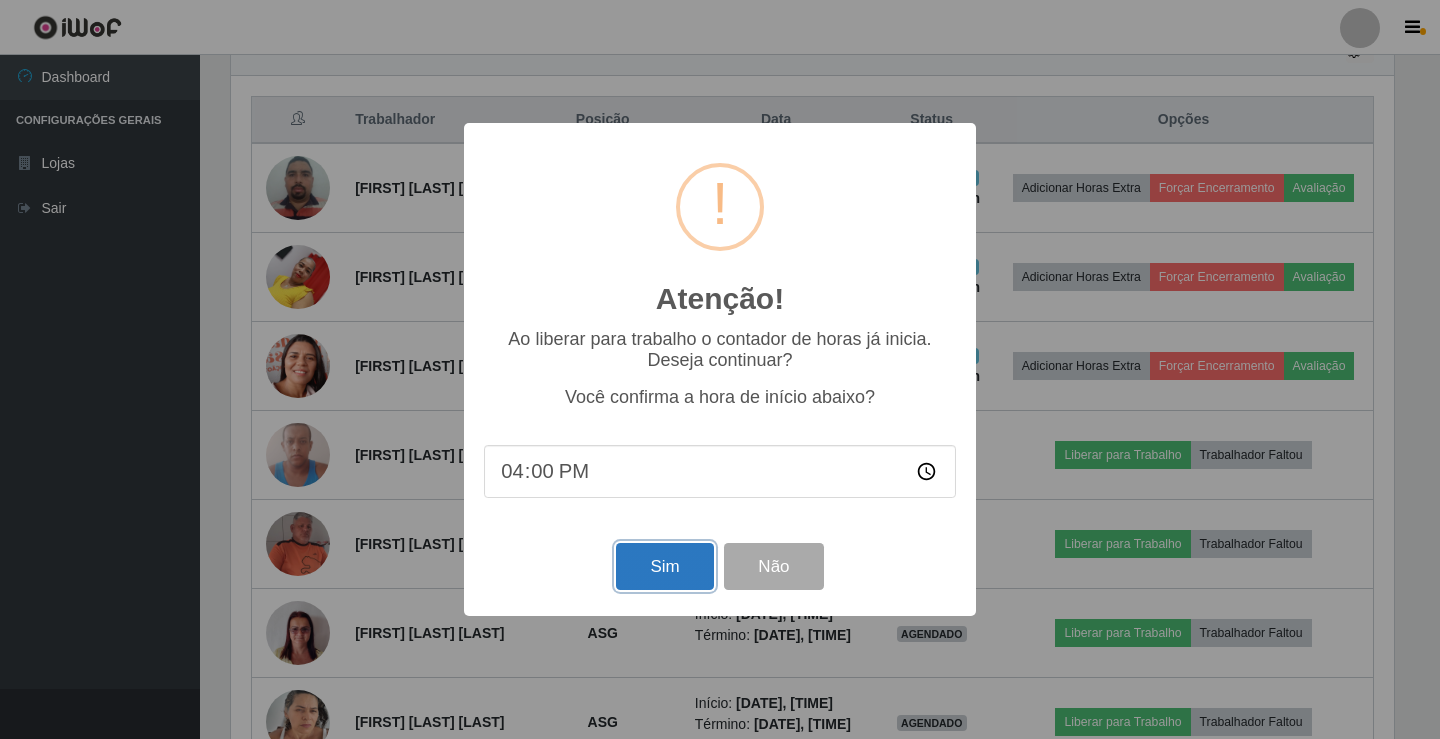 click on "Sim" at bounding box center [664, 566] 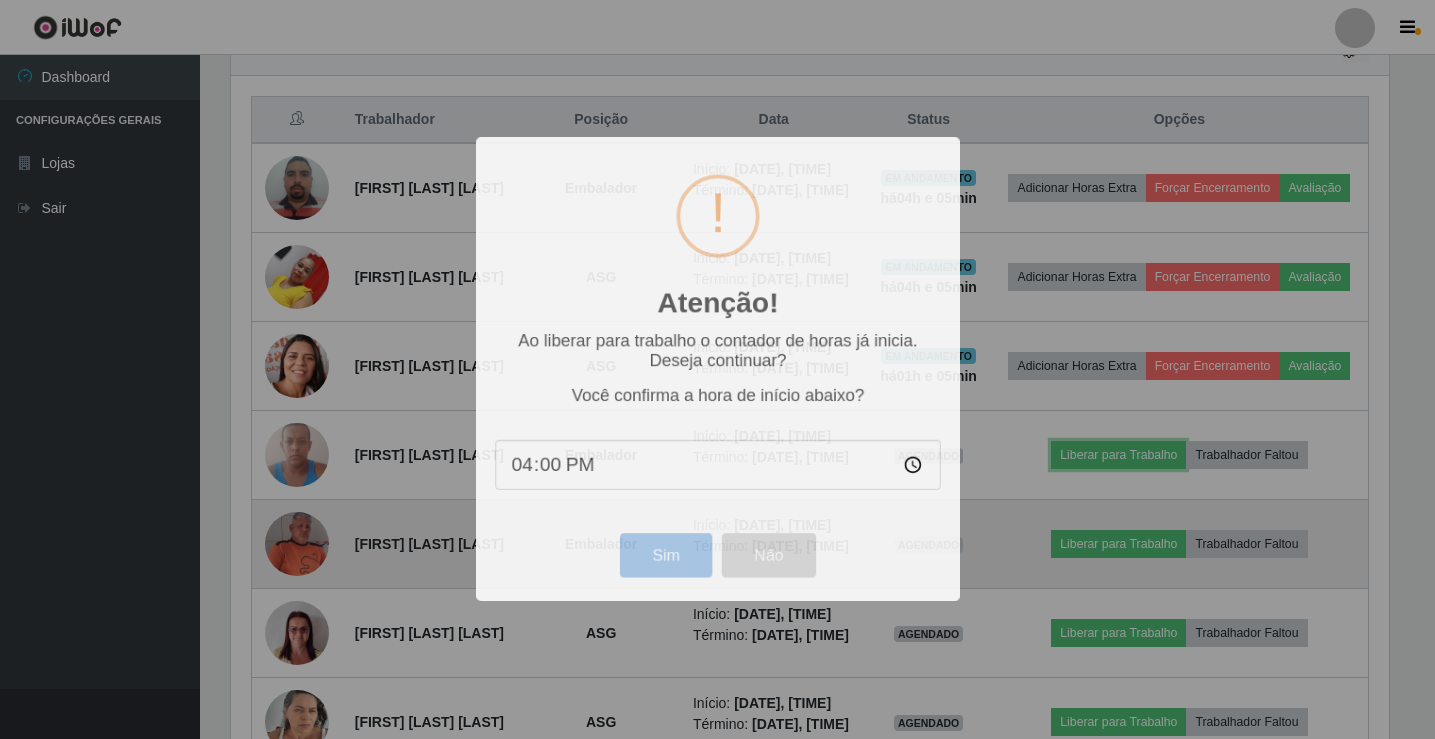 scroll, scrollTop: 999585, scrollLeft: 998827, axis: both 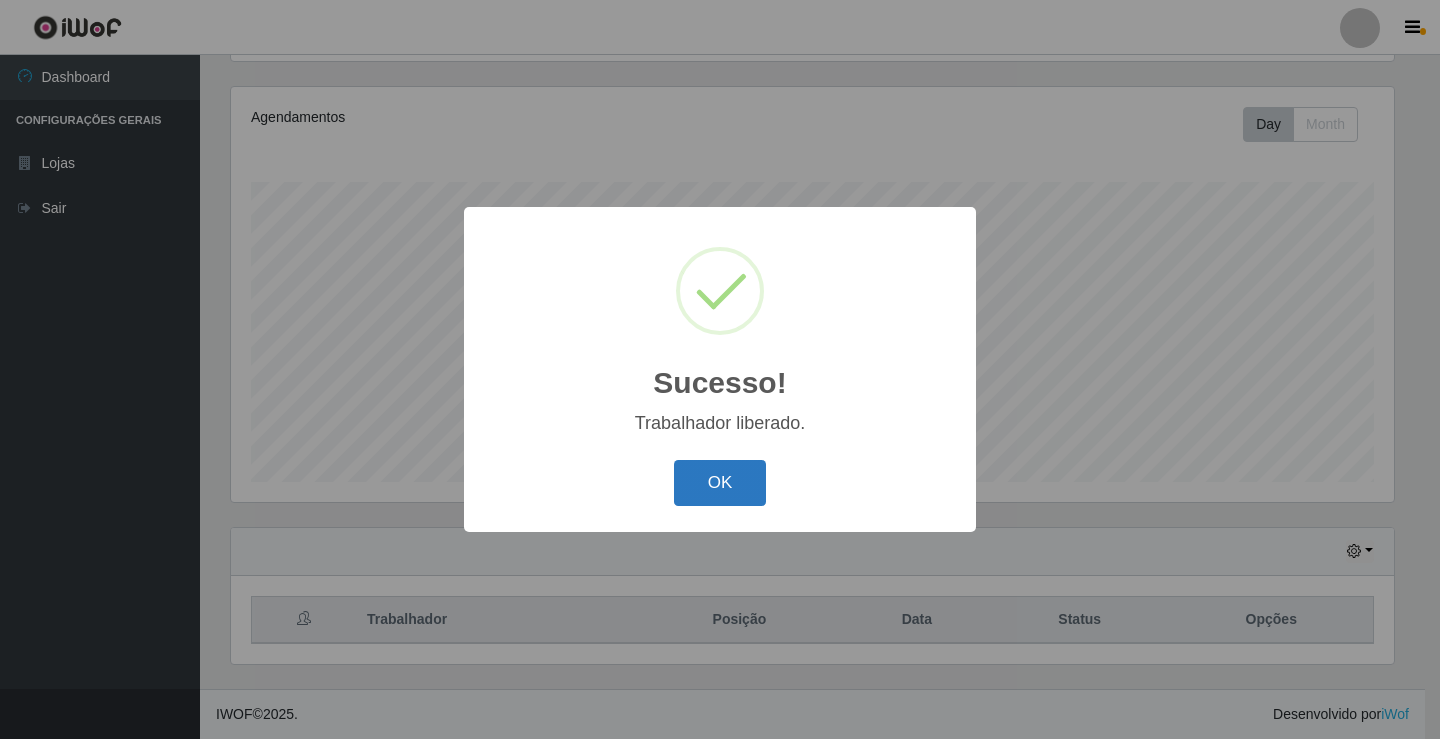 click on "OK" at bounding box center [720, 483] 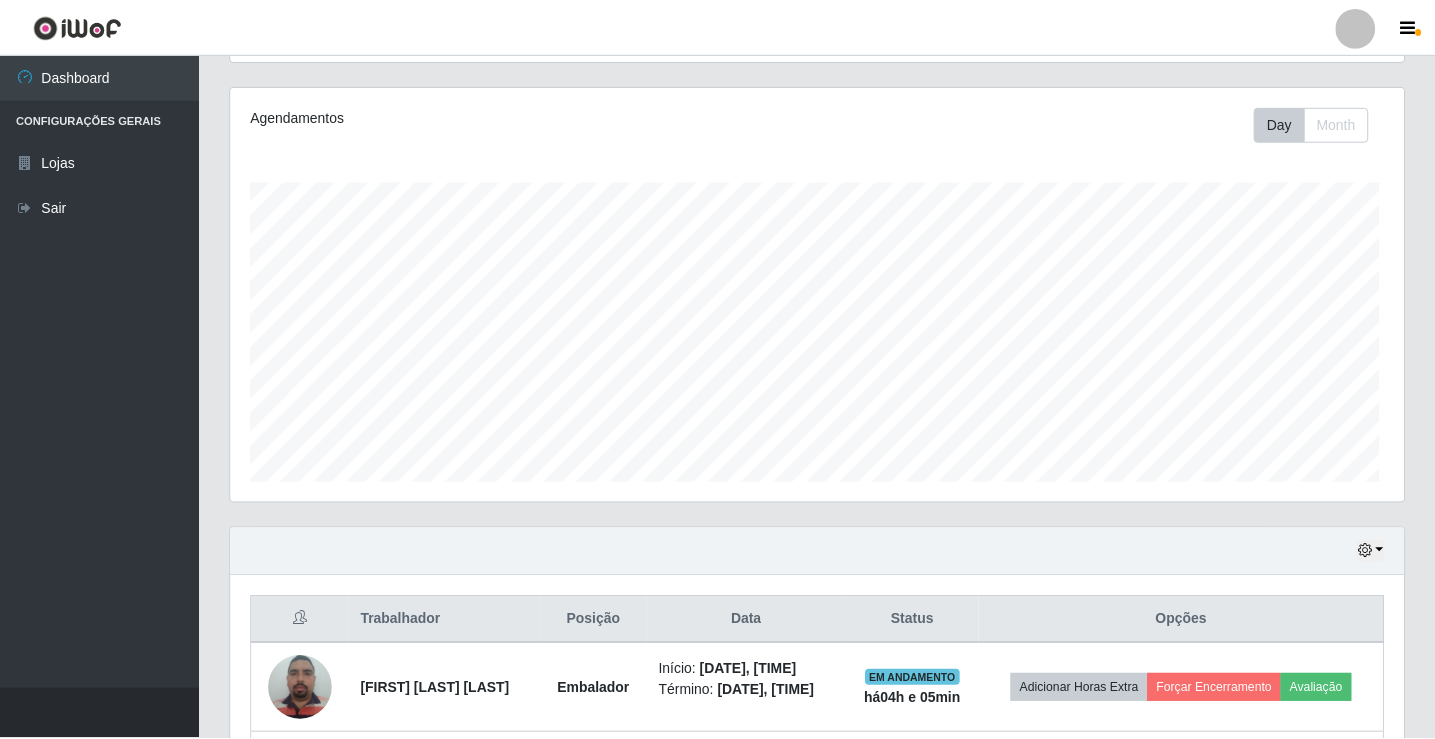 scroll, scrollTop: 361, scrollLeft: 0, axis: vertical 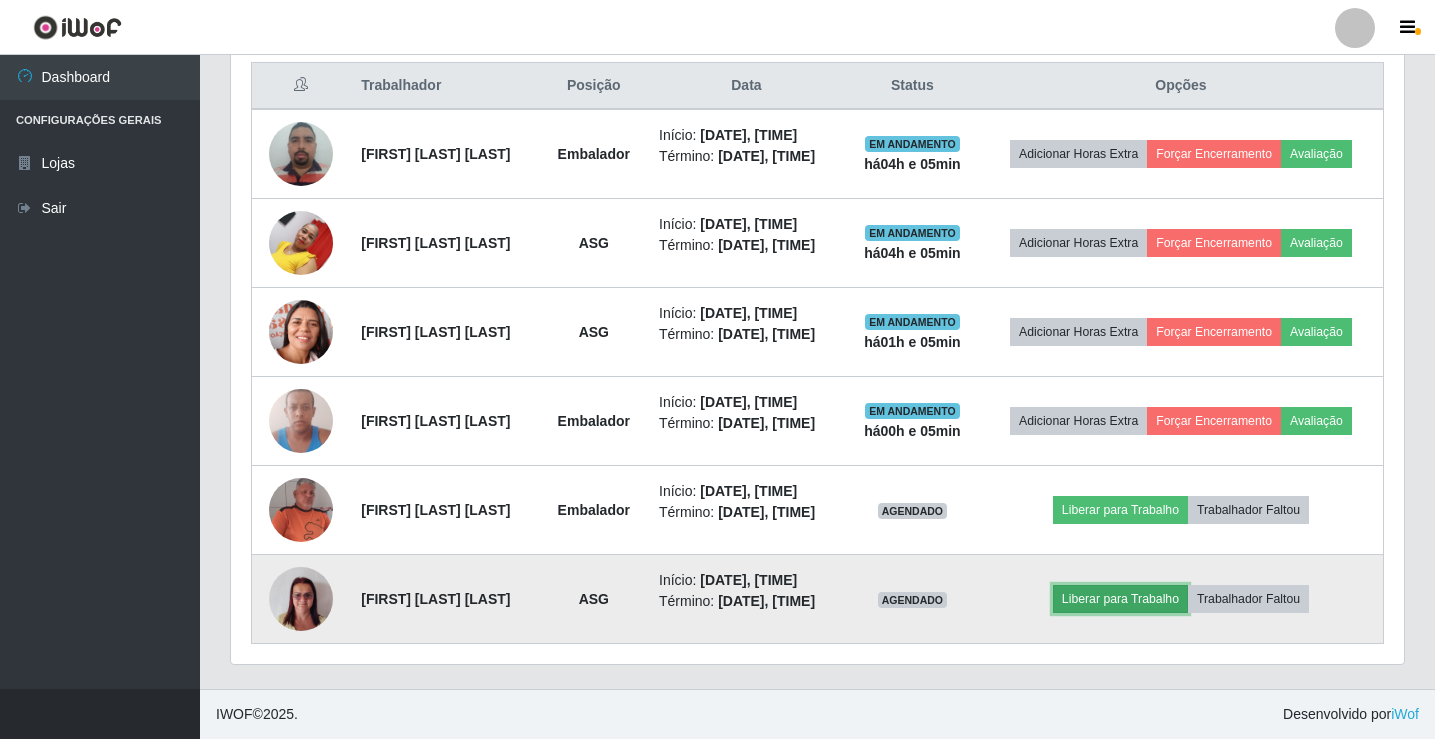 click on "Liberar para Trabalho" at bounding box center (1120, 599) 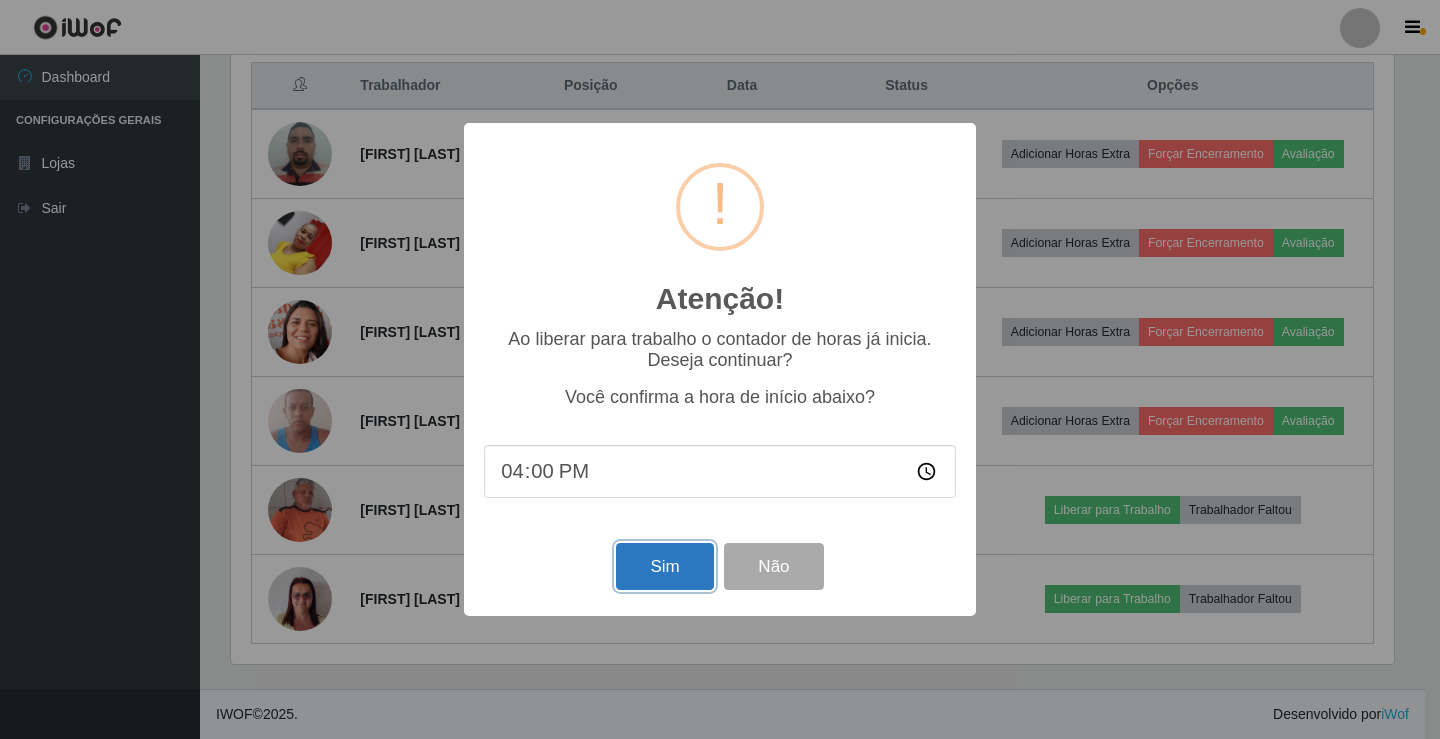 click on "Sim" at bounding box center (664, 566) 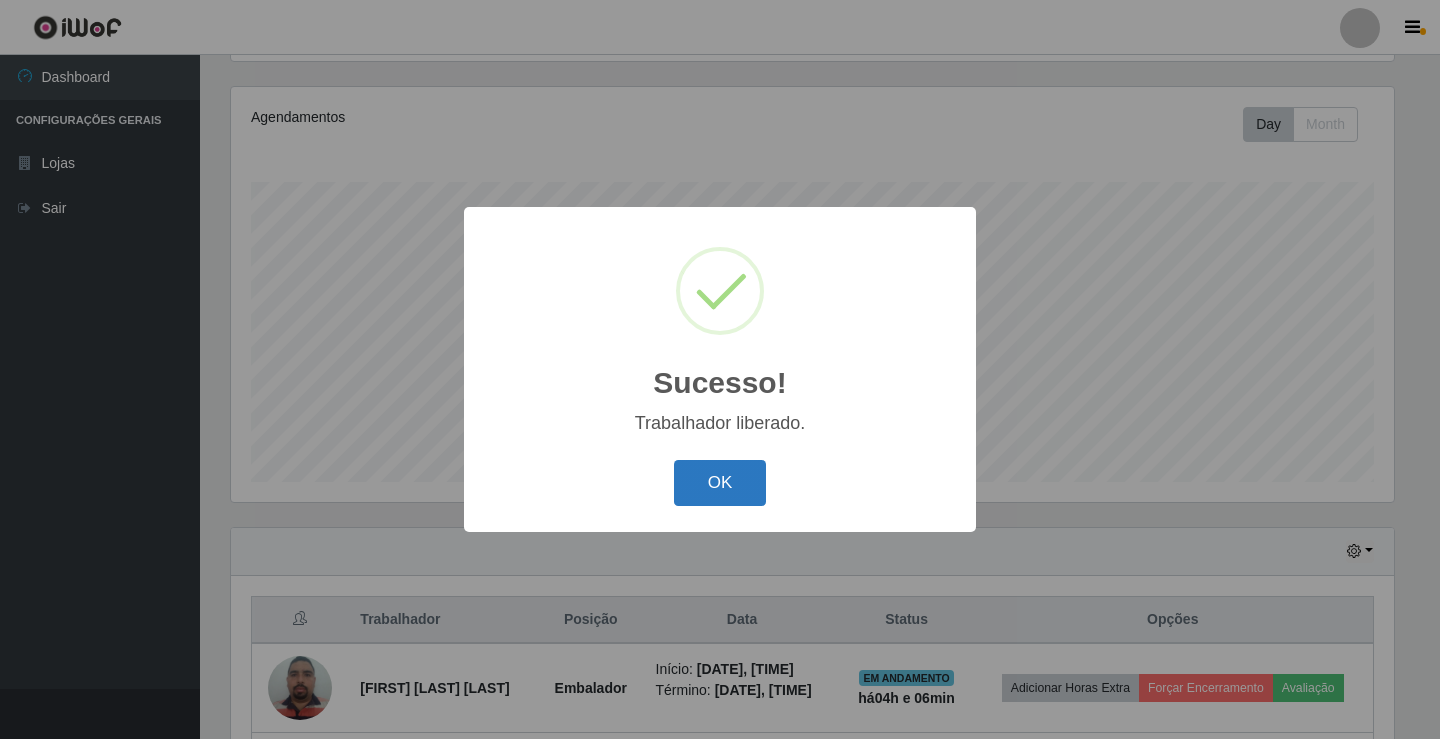 click on "OK" at bounding box center (720, 483) 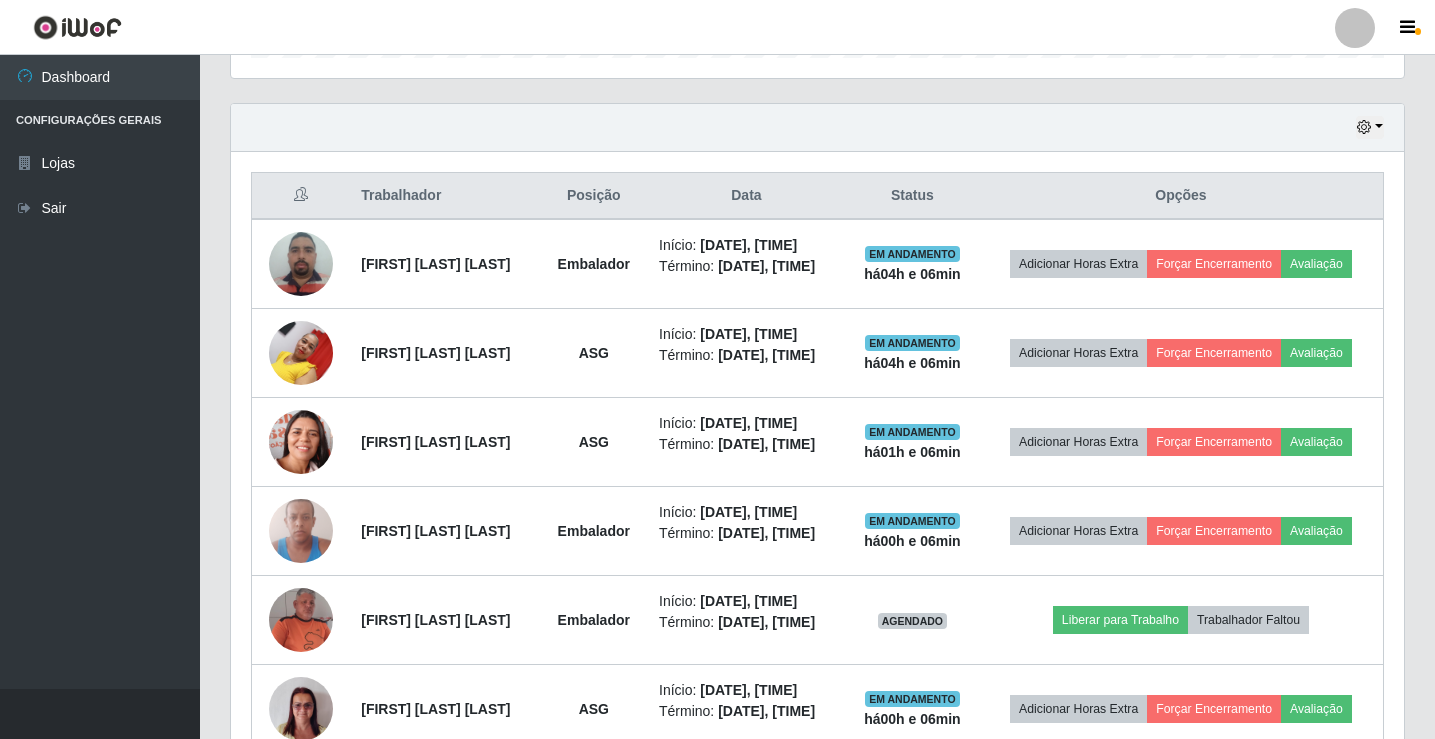 click at bounding box center (1355, 28) 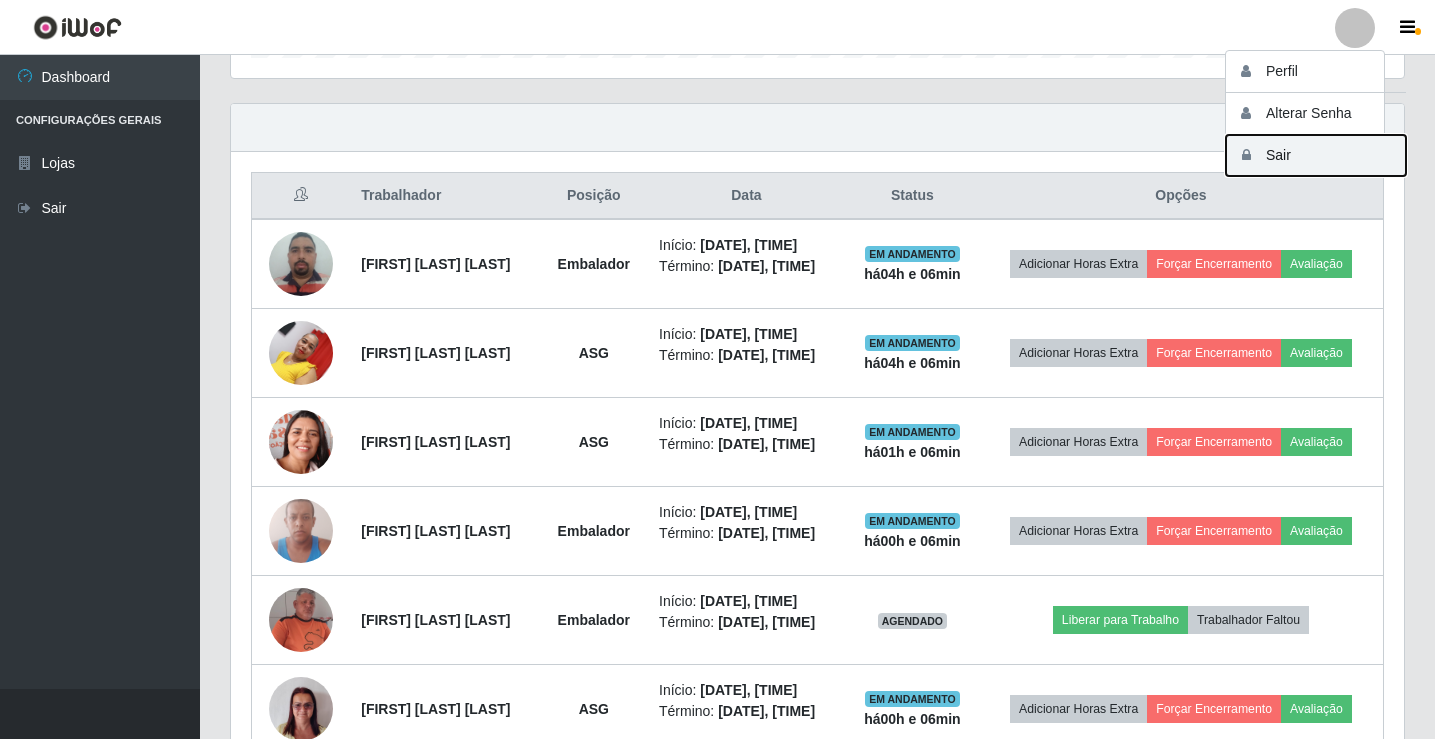 click on "Sair" at bounding box center (1316, 155) 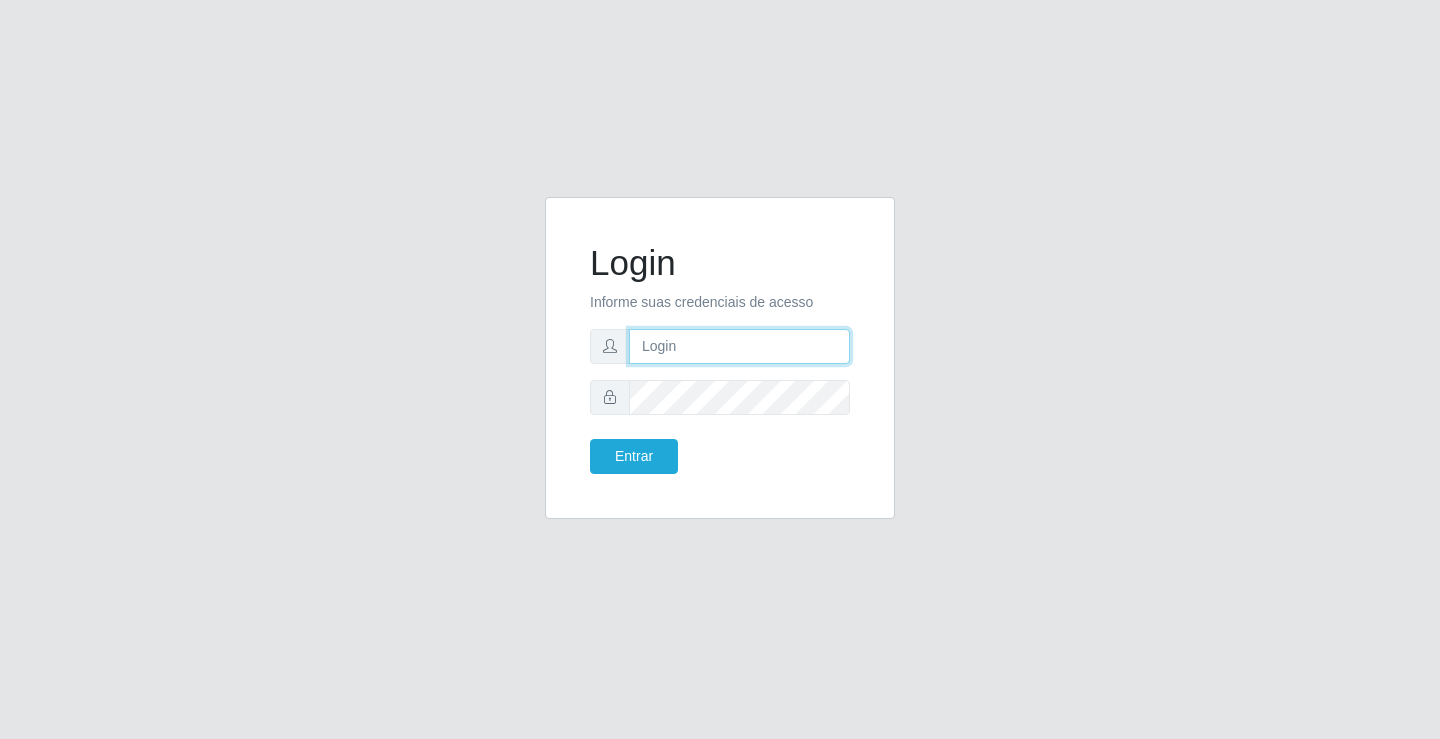 click at bounding box center (739, 346) 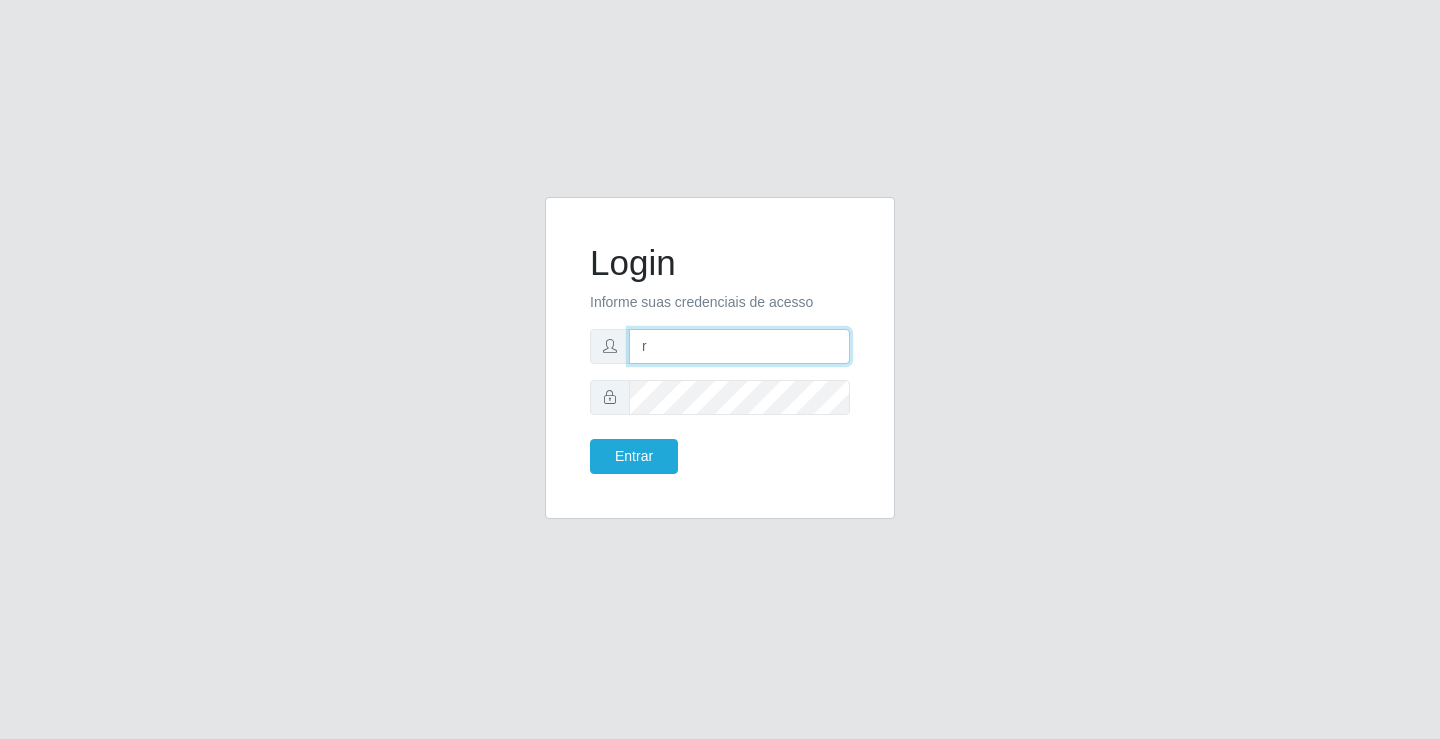 type on "[EMAIL]" 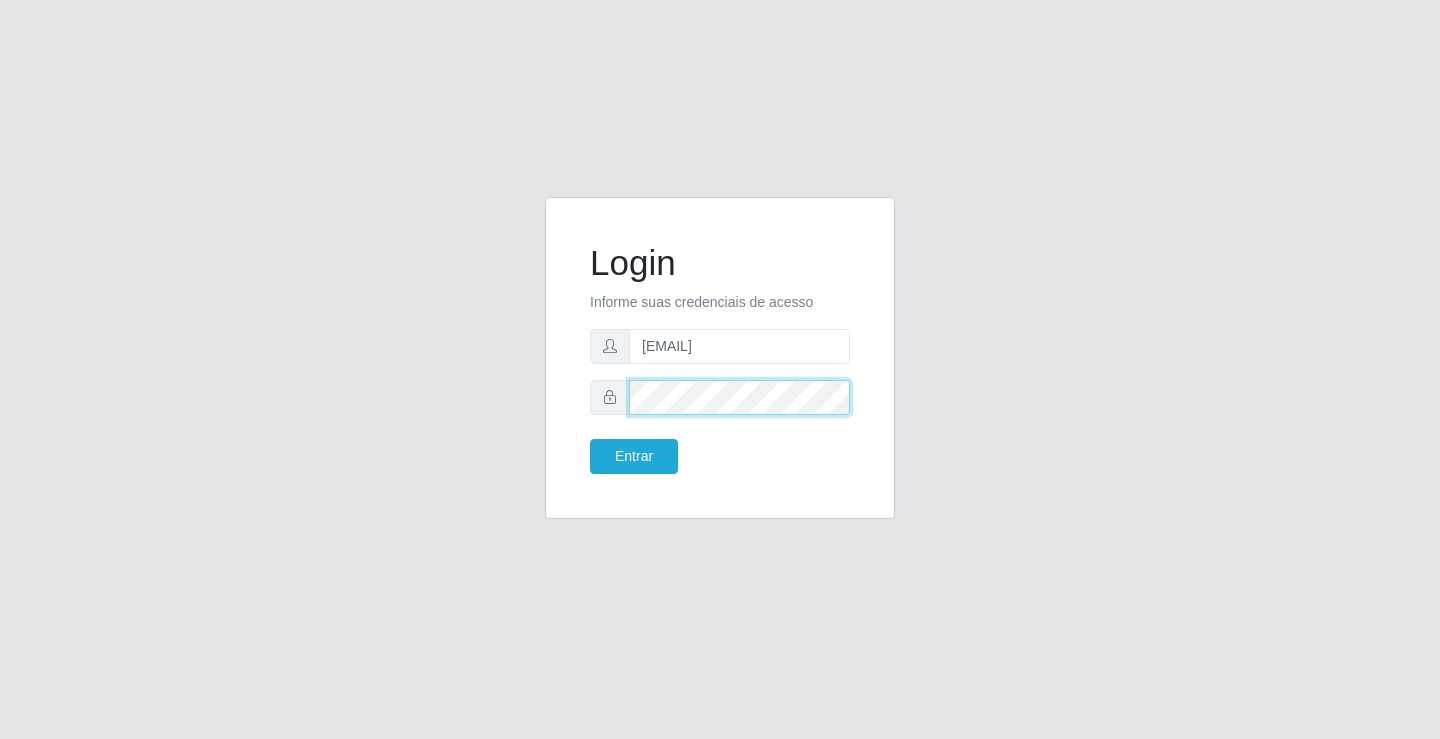 click on "Entrar" at bounding box center [634, 456] 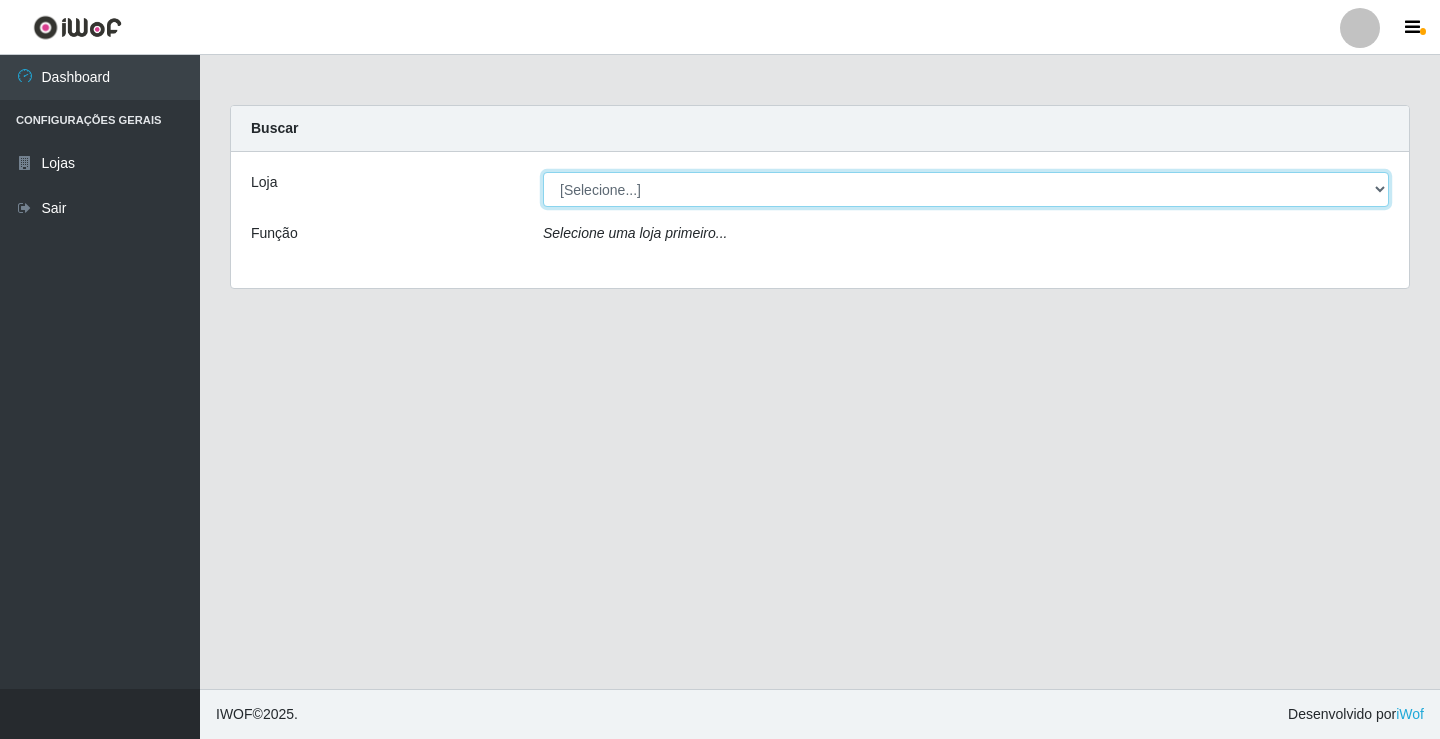 click on "[SELECIONE...] Ideal - [CITY]" at bounding box center [966, 189] 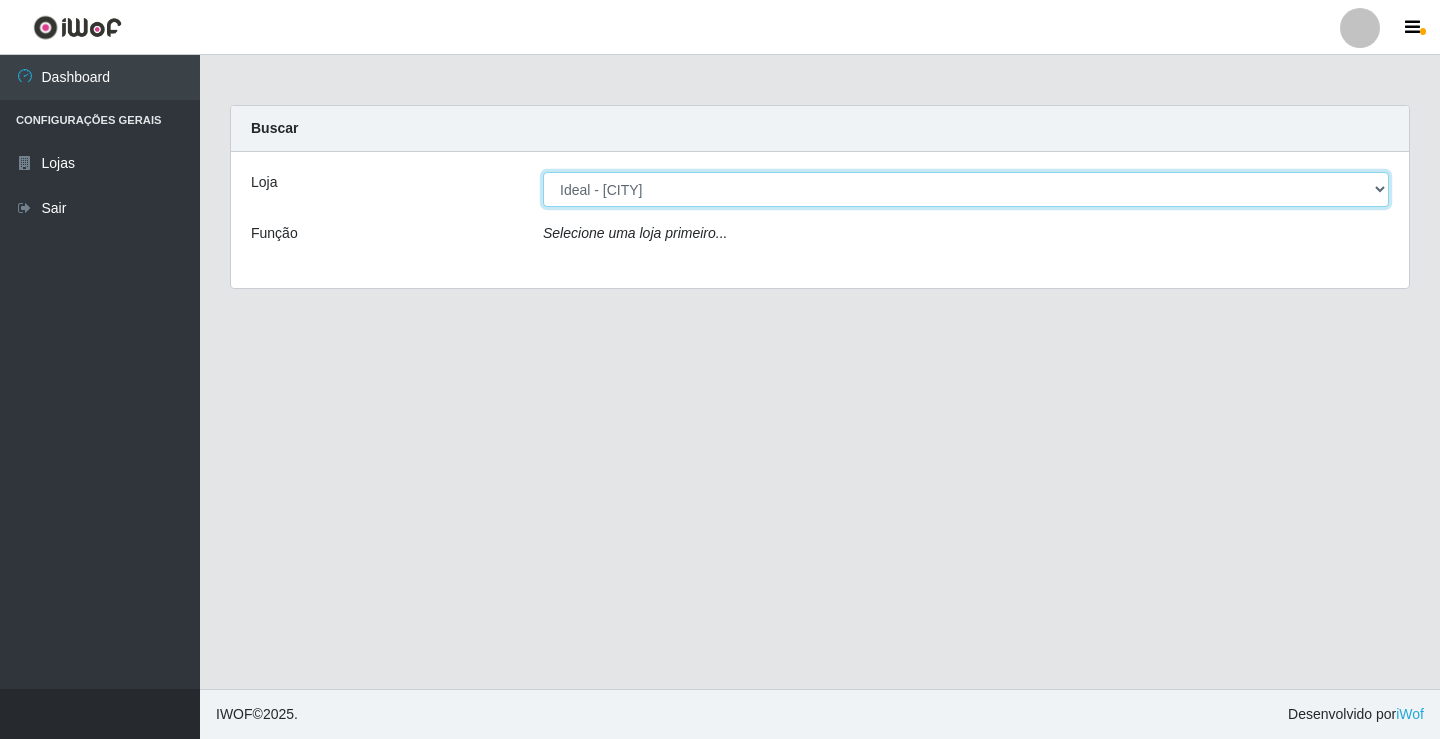 click on "[SELECIONE...] Ideal - [CITY]" at bounding box center (966, 189) 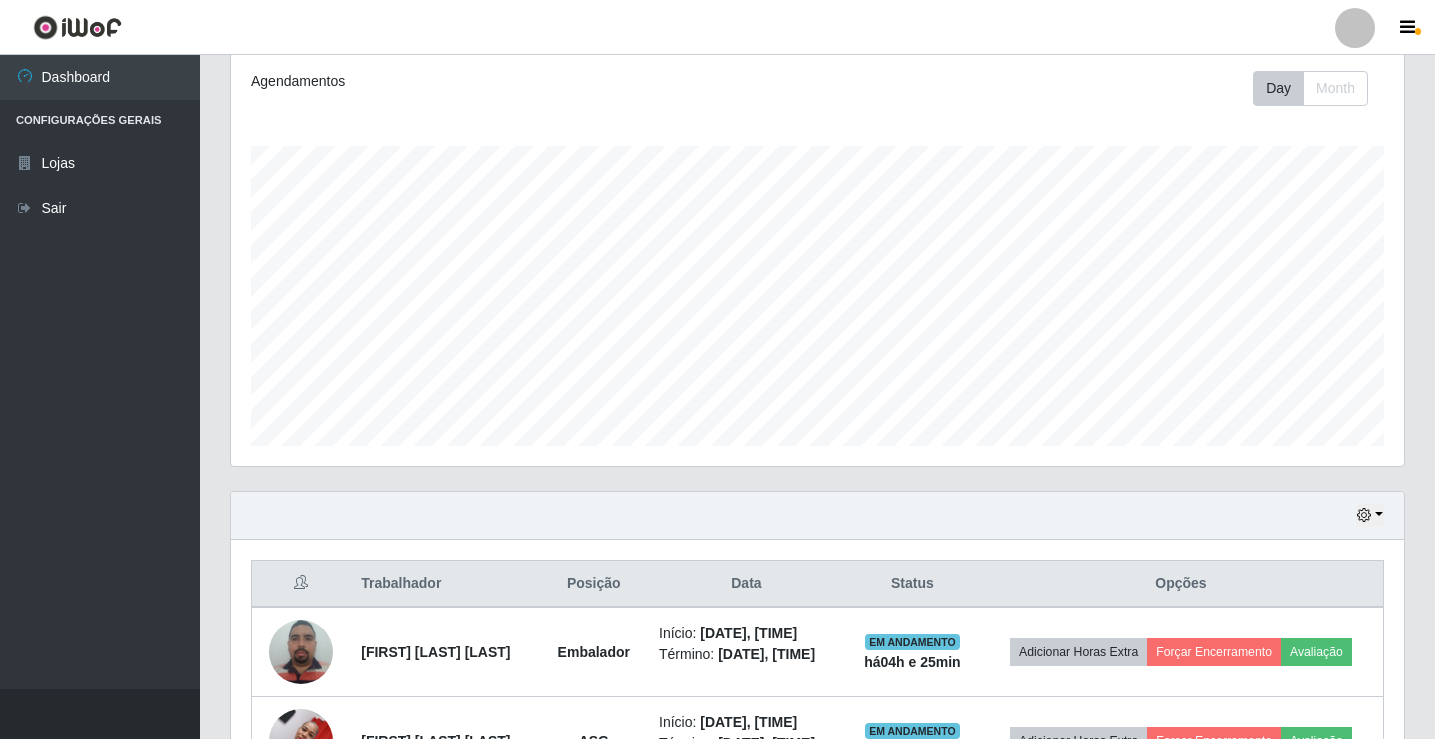 scroll, scrollTop: 400, scrollLeft: 0, axis: vertical 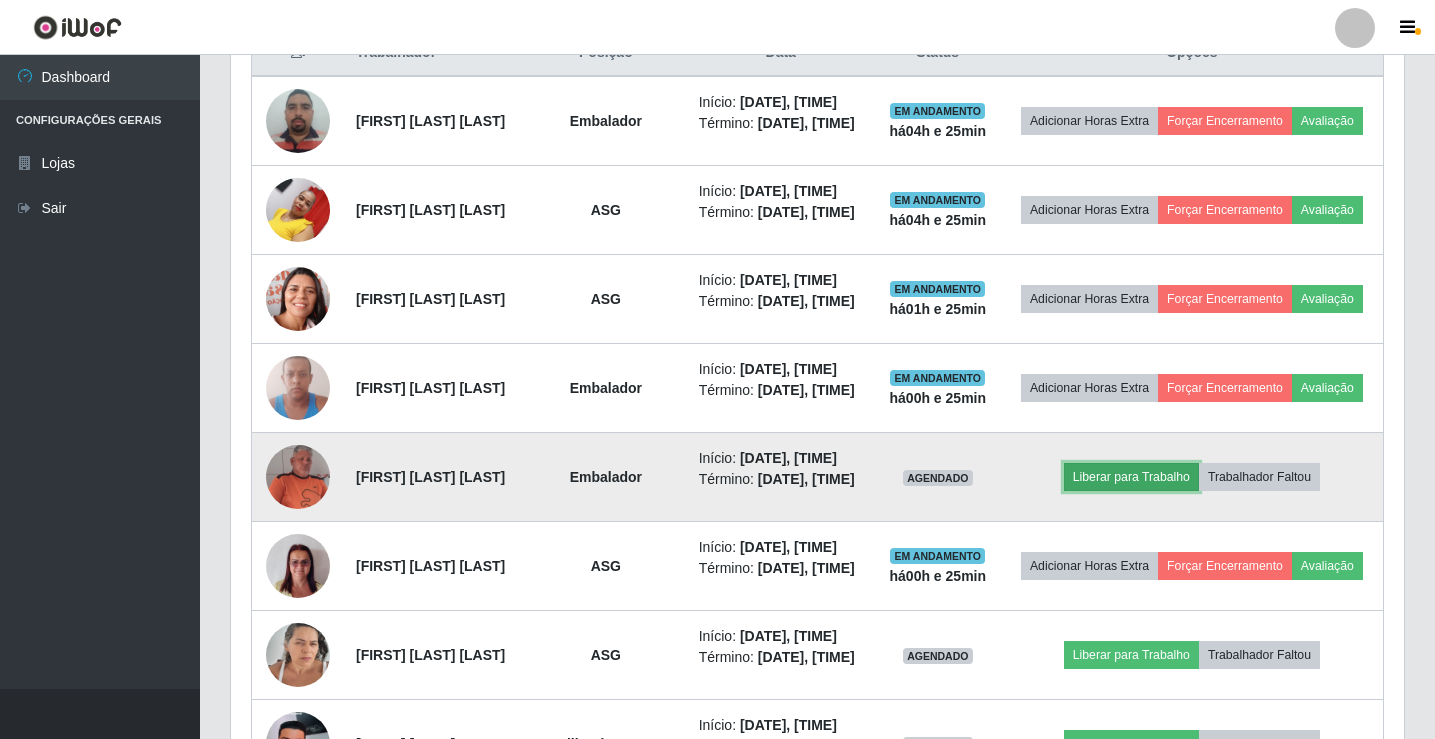 click on "Liberar para Trabalho" at bounding box center [1131, 477] 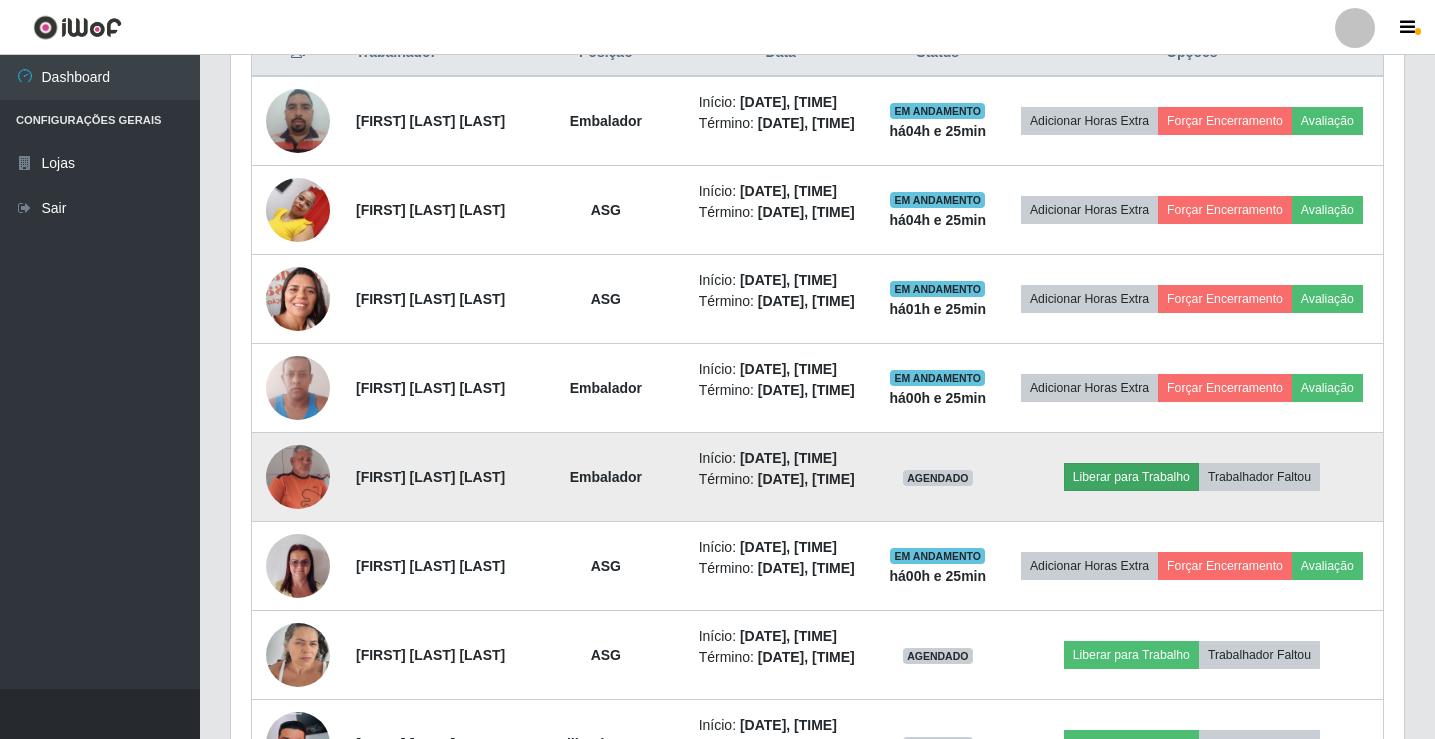 scroll, scrollTop: 999585, scrollLeft: 998837, axis: both 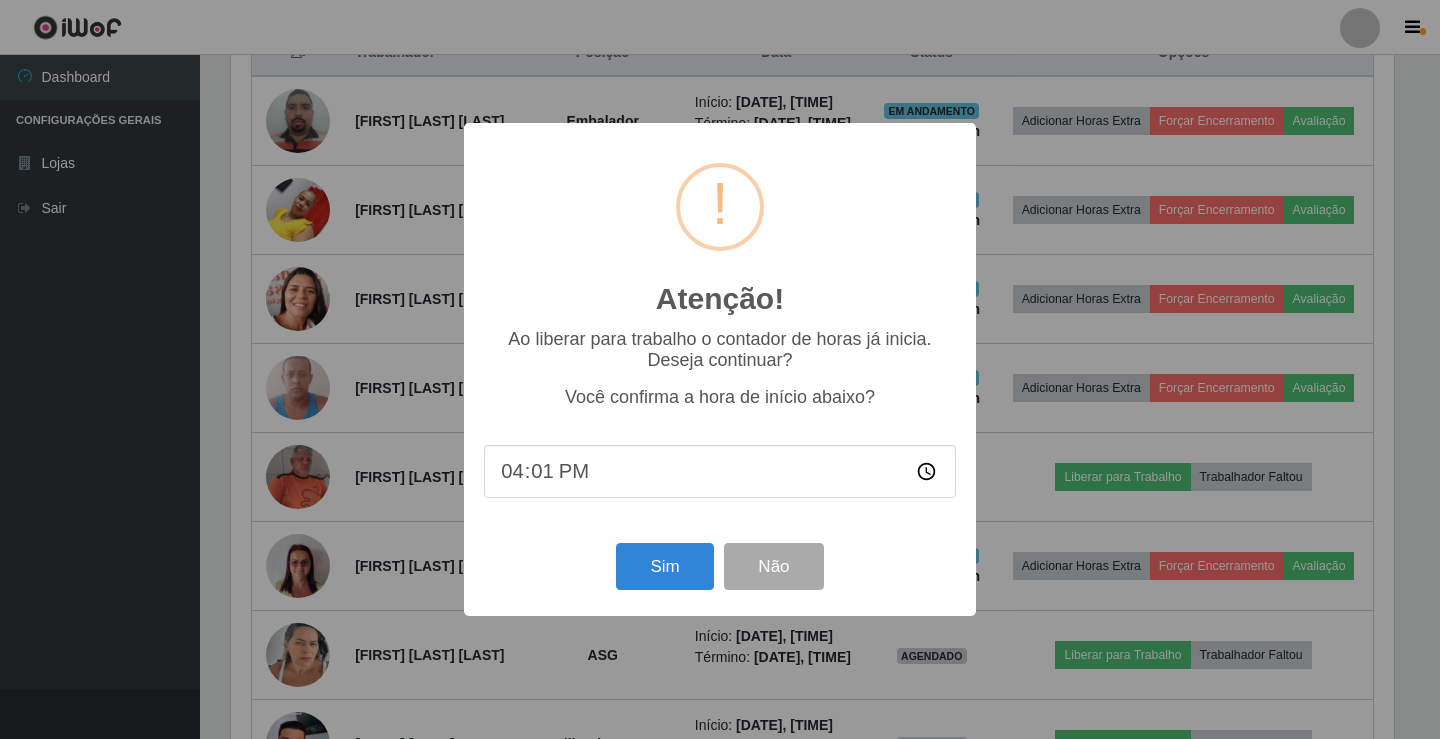 type on "16:19" 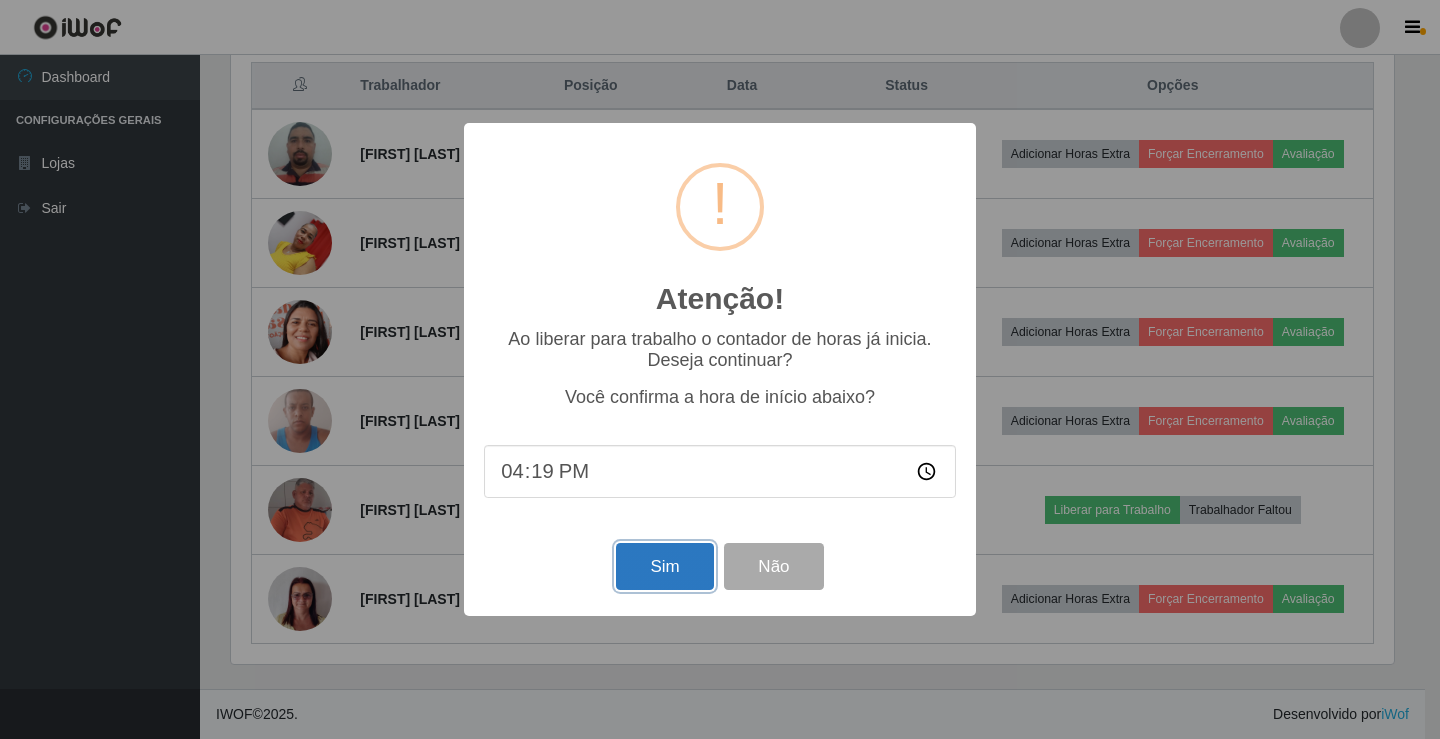 click on "Sim" at bounding box center (664, 566) 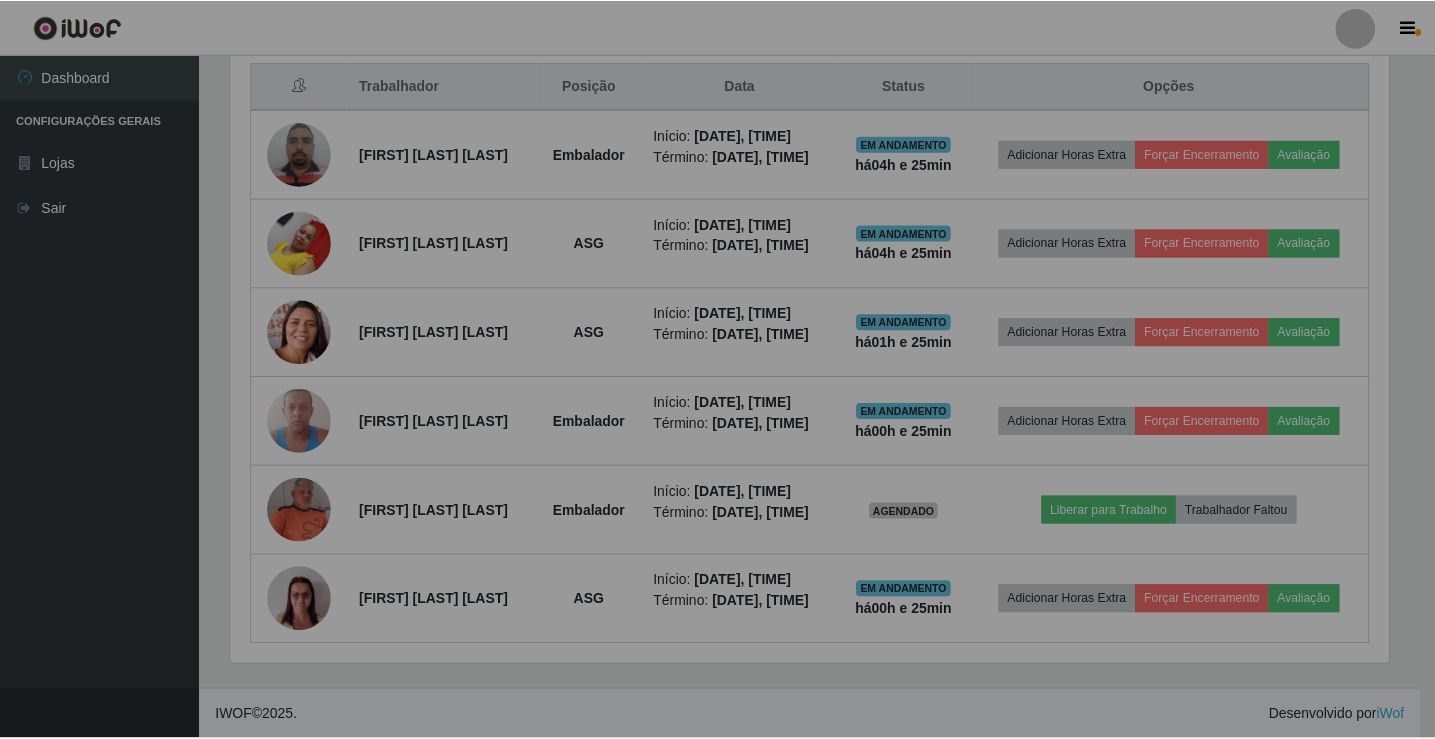 scroll, scrollTop: 999585, scrollLeft: 998827, axis: both 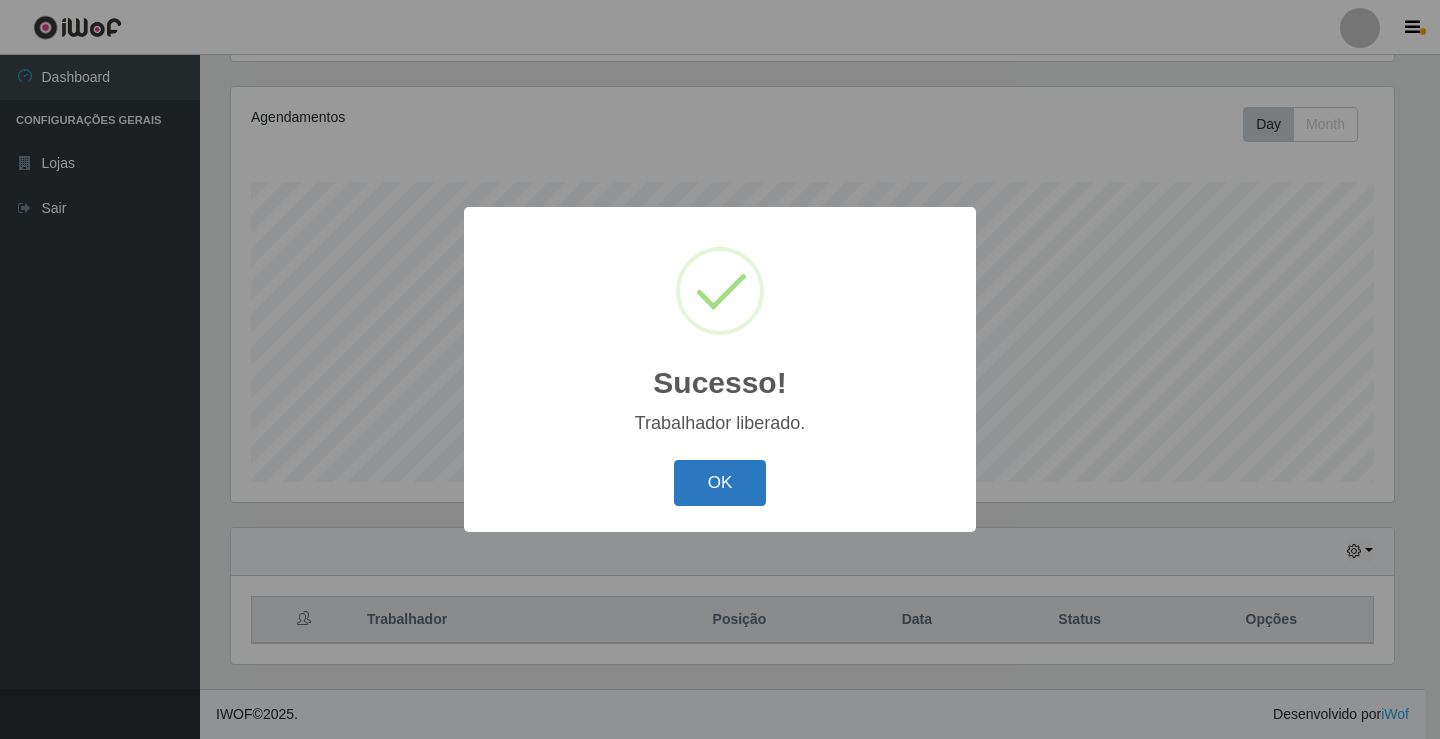 click on "OK" at bounding box center (720, 483) 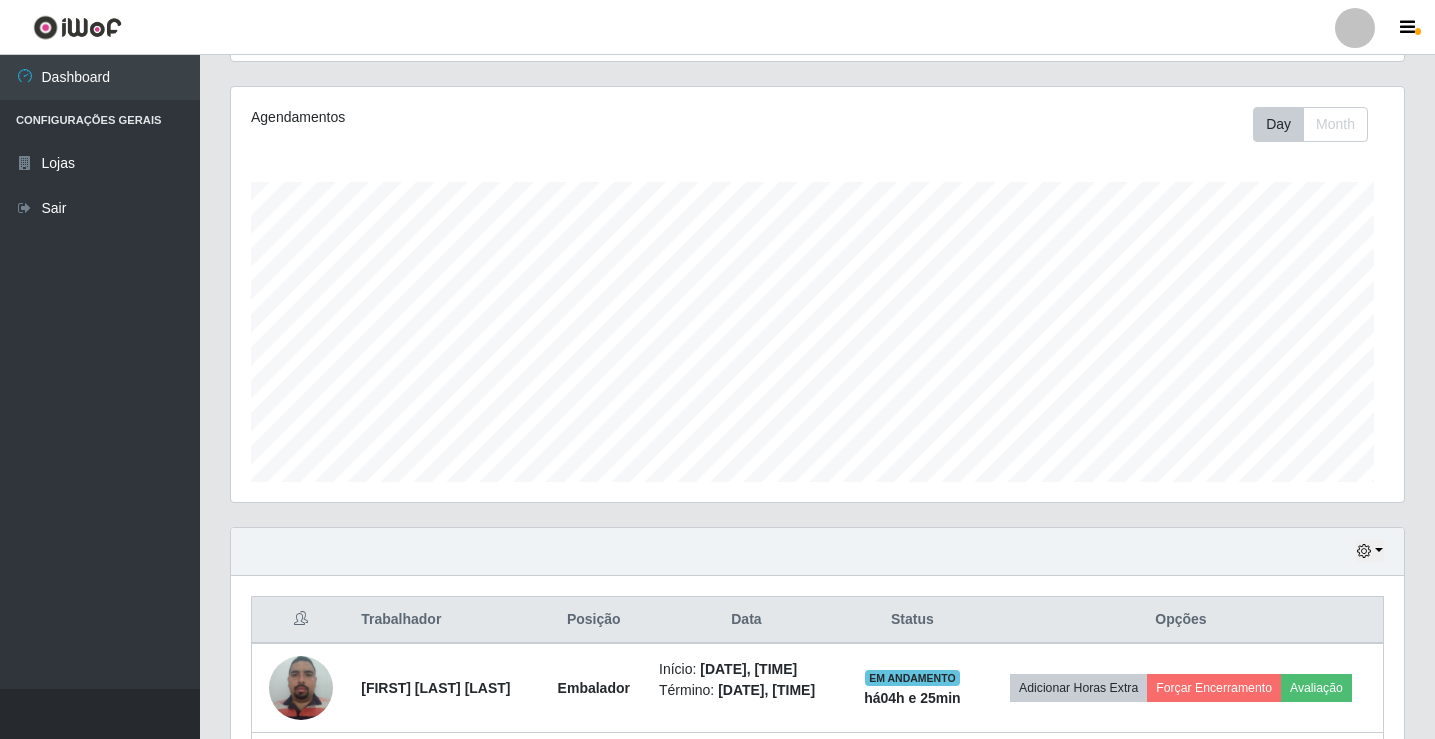 scroll, scrollTop: 999585, scrollLeft: 998827, axis: both 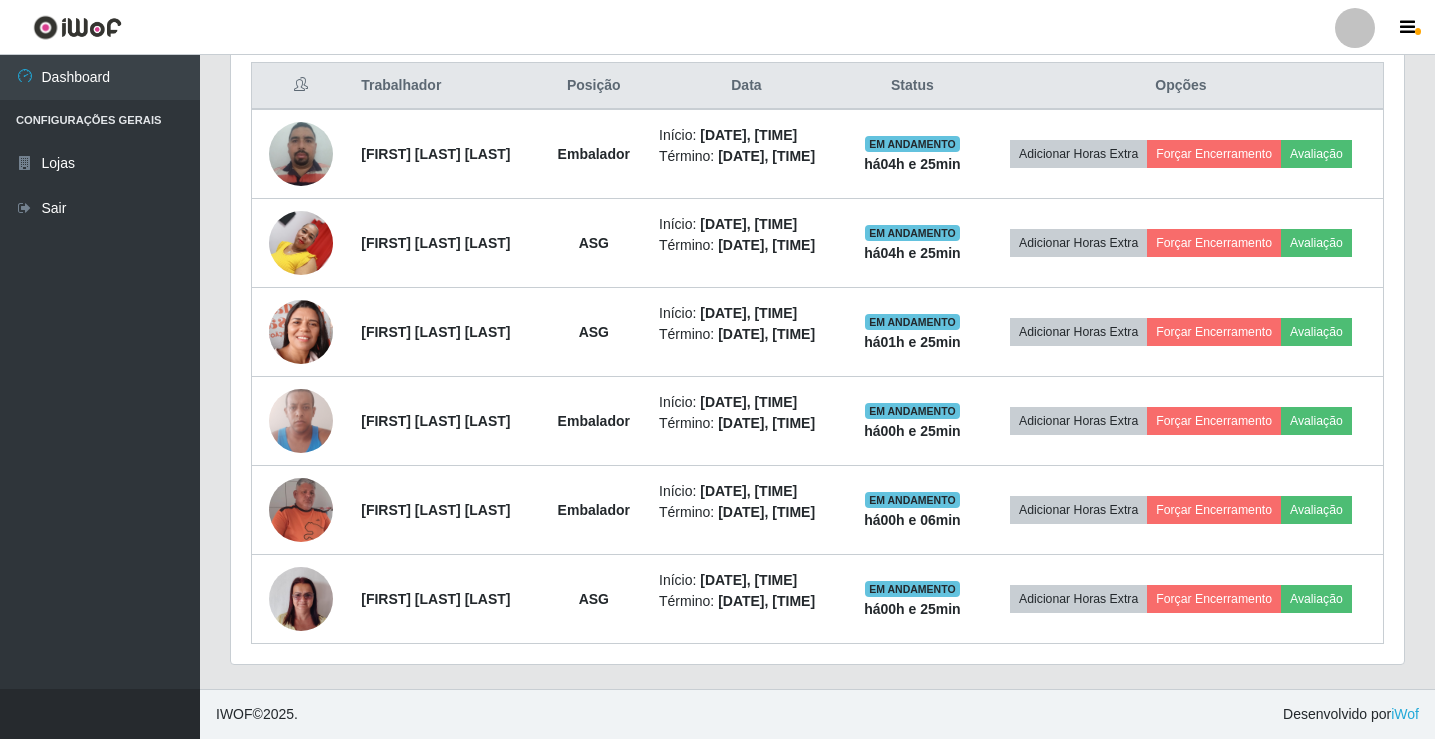 click at bounding box center [1355, 28] 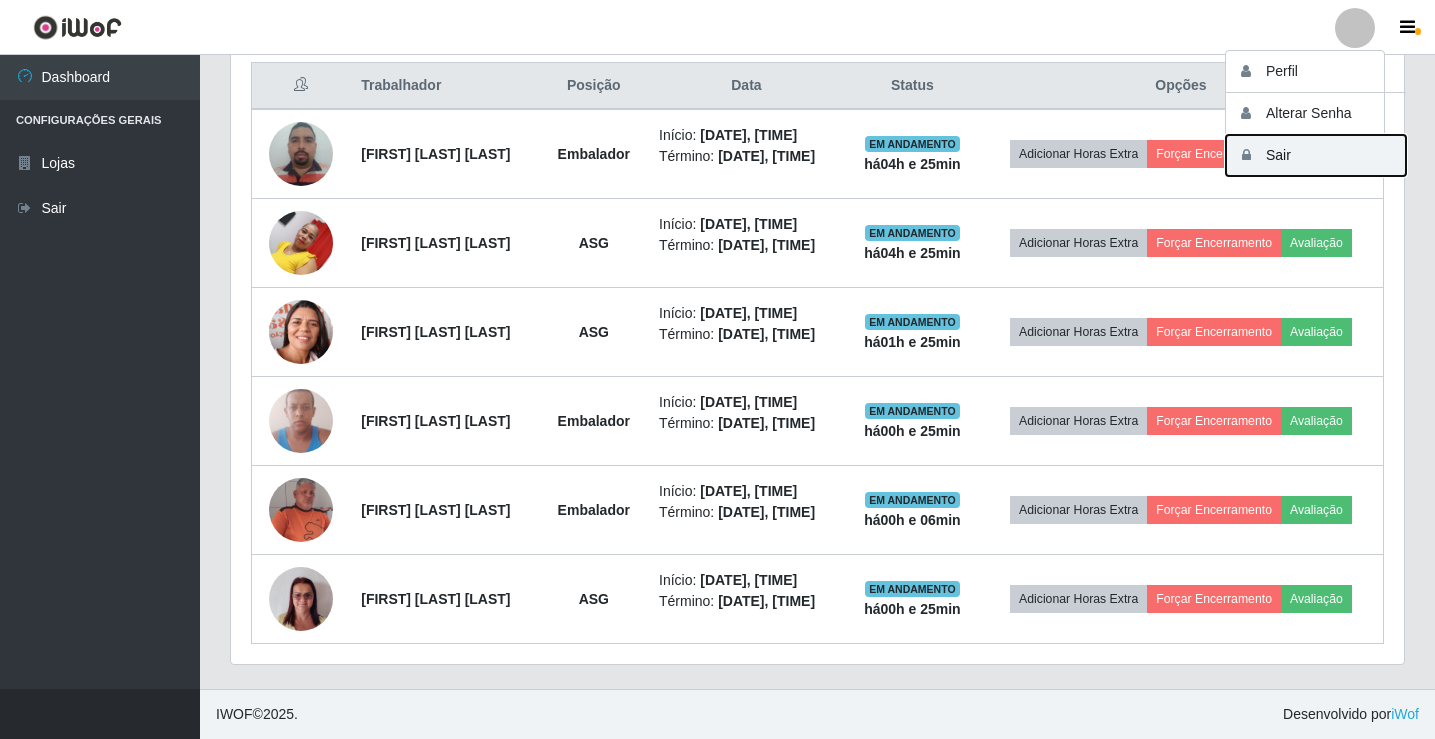 click on "Sair" at bounding box center (1316, 155) 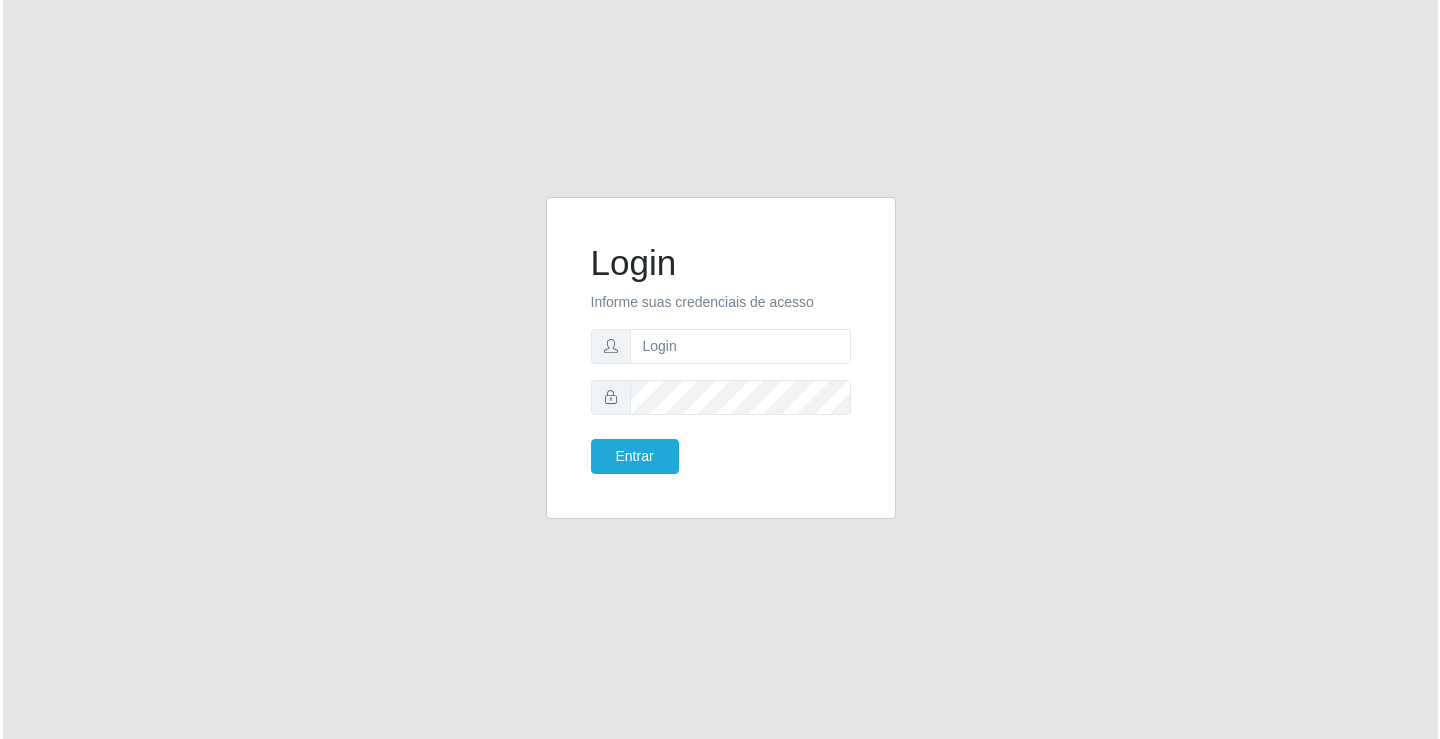 scroll, scrollTop: 0, scrollLeft: 0, axis: both 